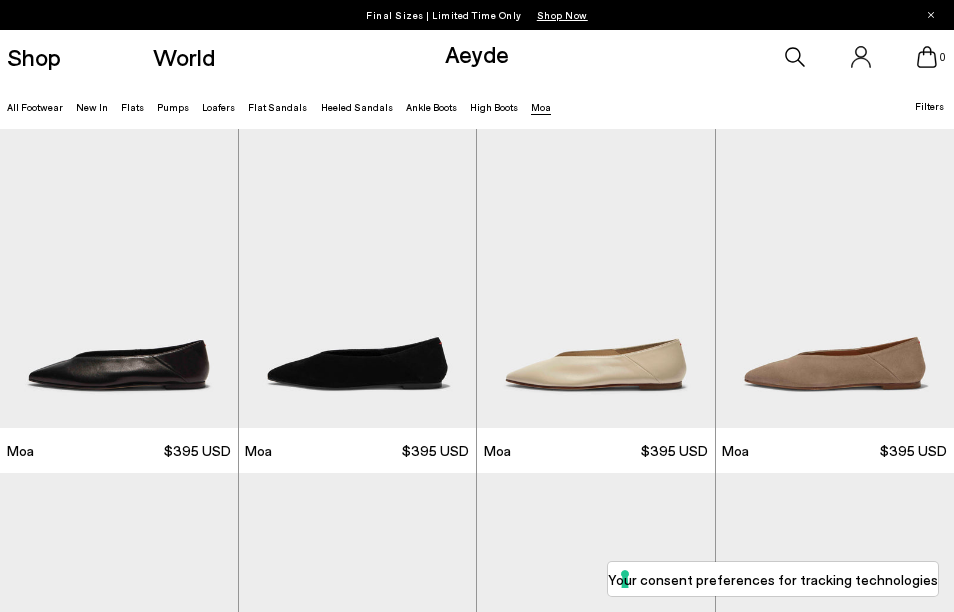 scroll, scrollTop: 0, scrollLeft: 0, axis: both 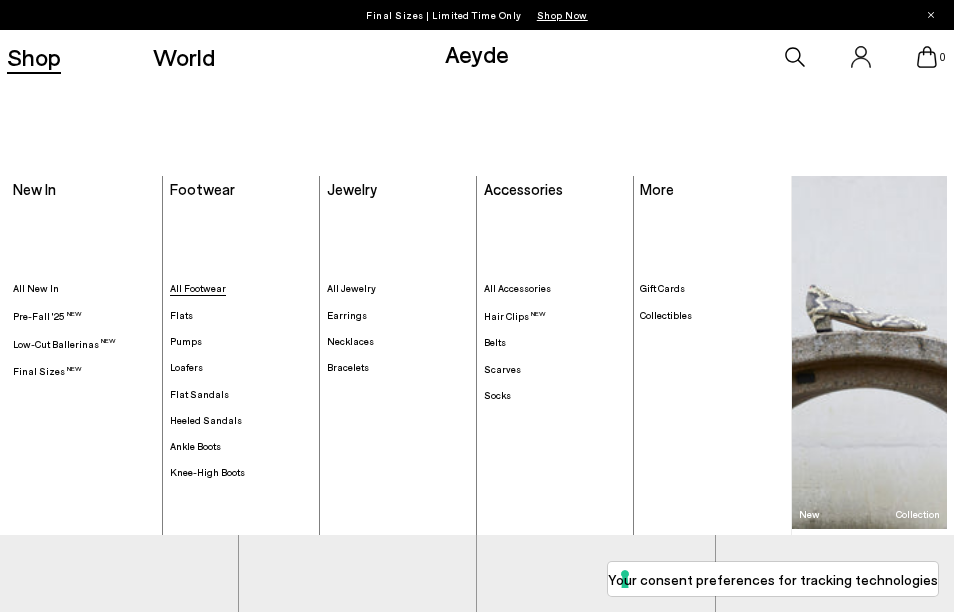click on "All Footwear" at bounding box center (198, 288) 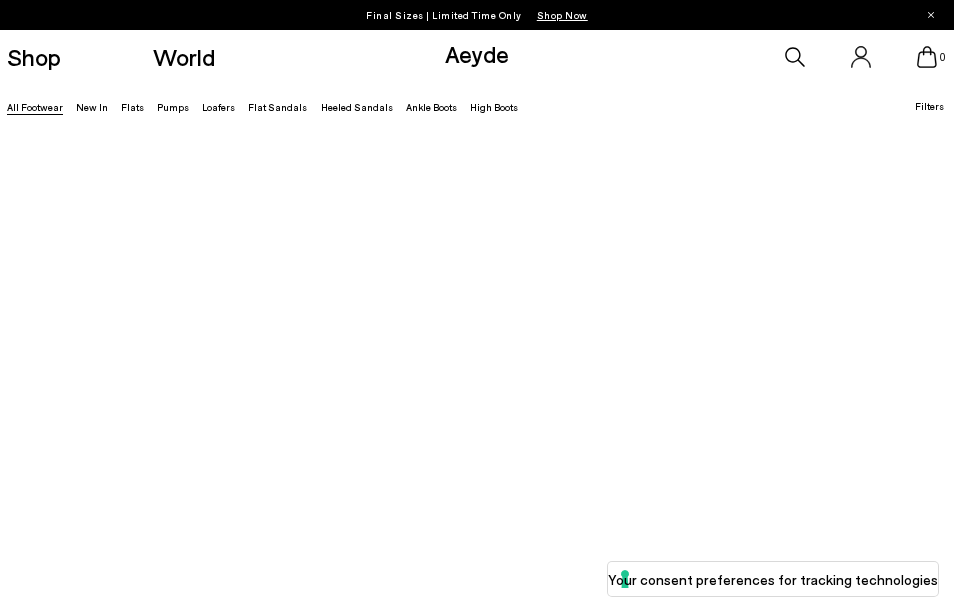 scroll, scrollTop: 0, scrollLeft: 0, axis: both 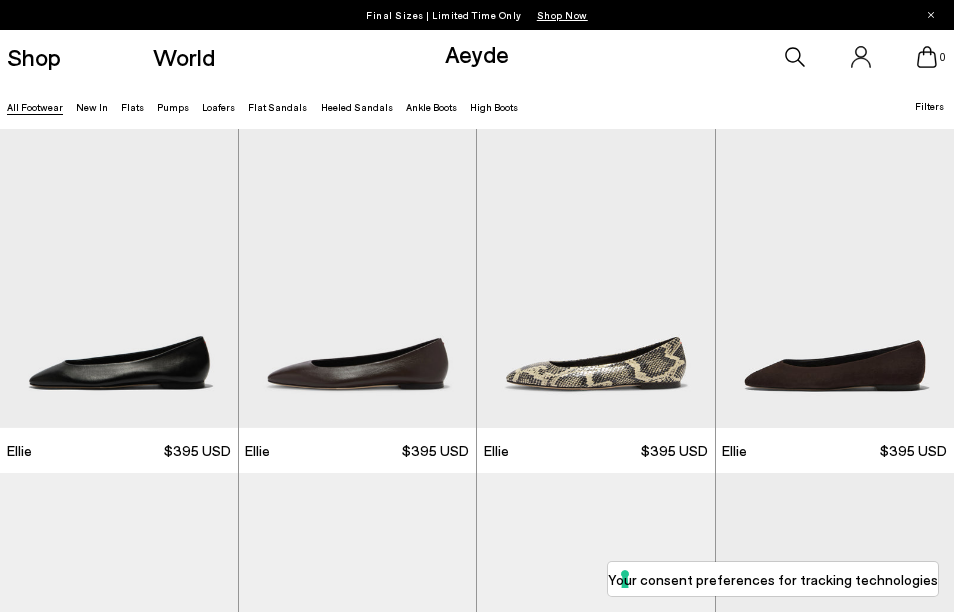 click on "Filters" at bounding box center [929, 106] 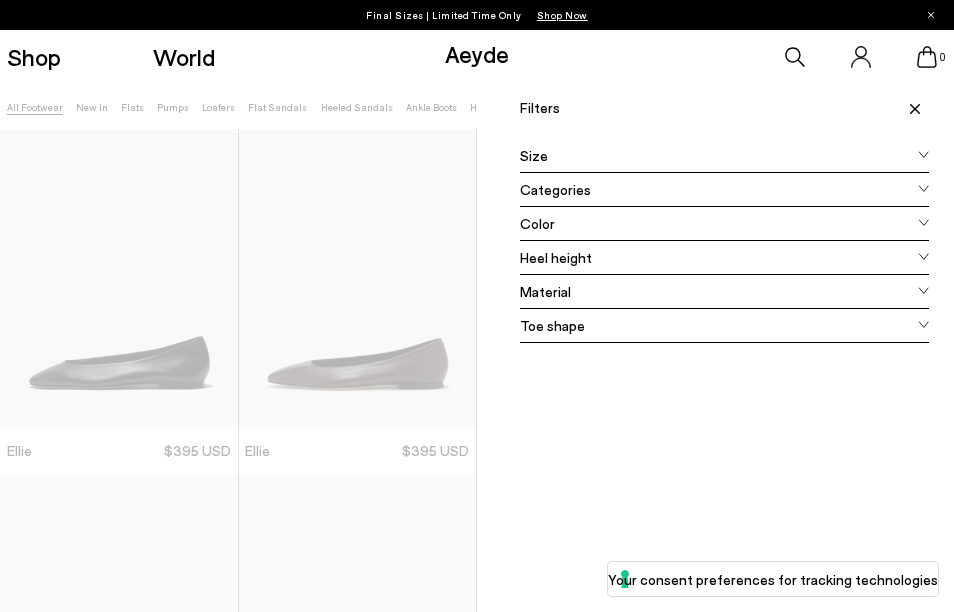 click on "Size" at bounding box center (724, 156) 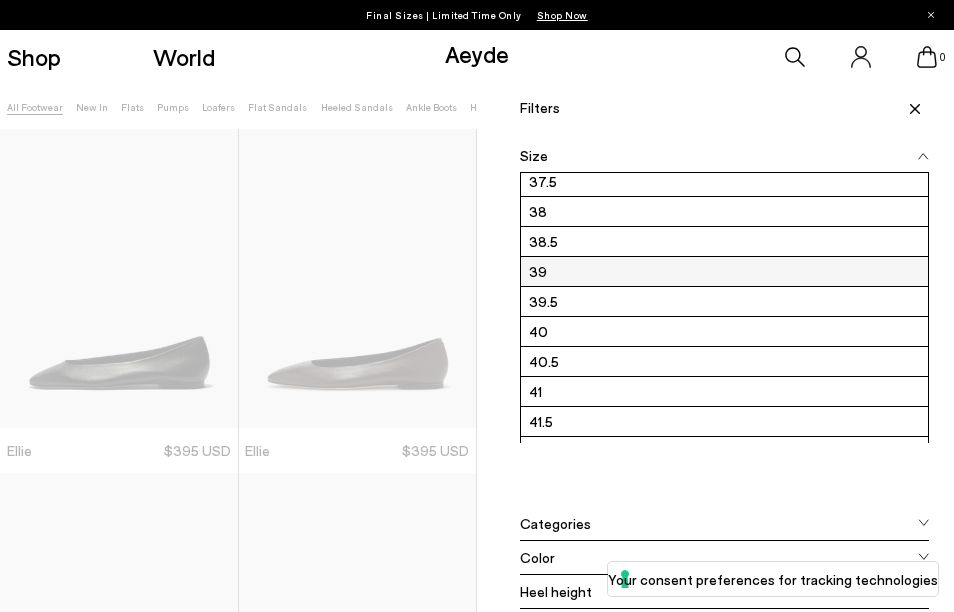 scroll, scrollTop: 270, scrollLeft: 0, axis: vertical 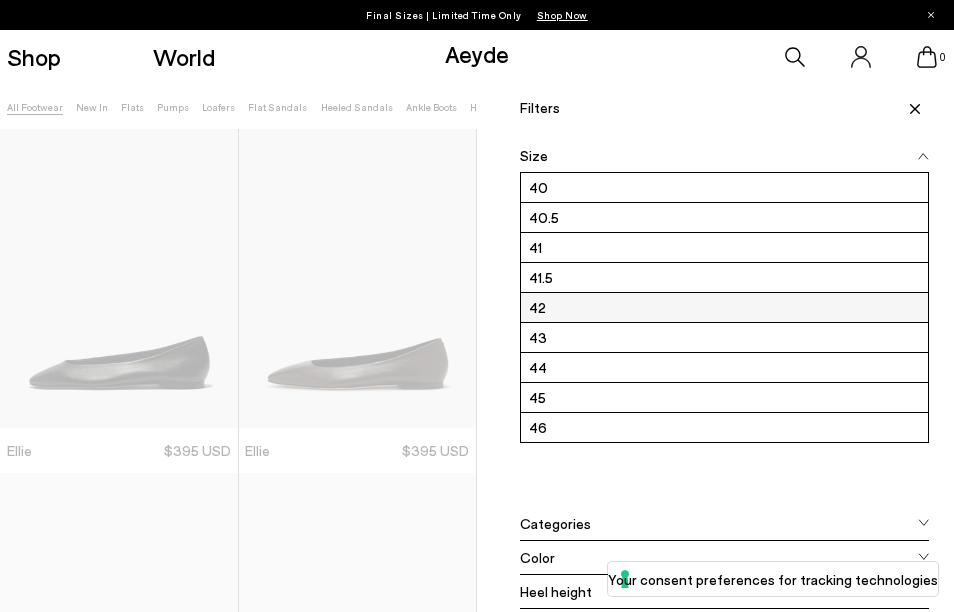 click on "42" at bounding box center (724, 307) 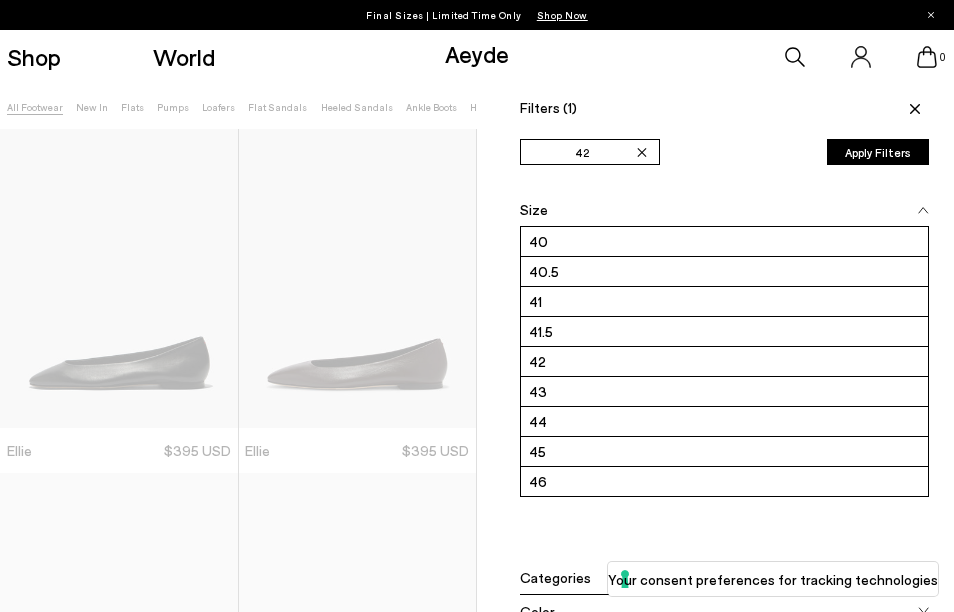 click on "Filters
(1)
✕
42
Apply filters
✕
42
Apply Filters
Availability
In stock
Out of stock
Size" at bounding box center [715, 390] 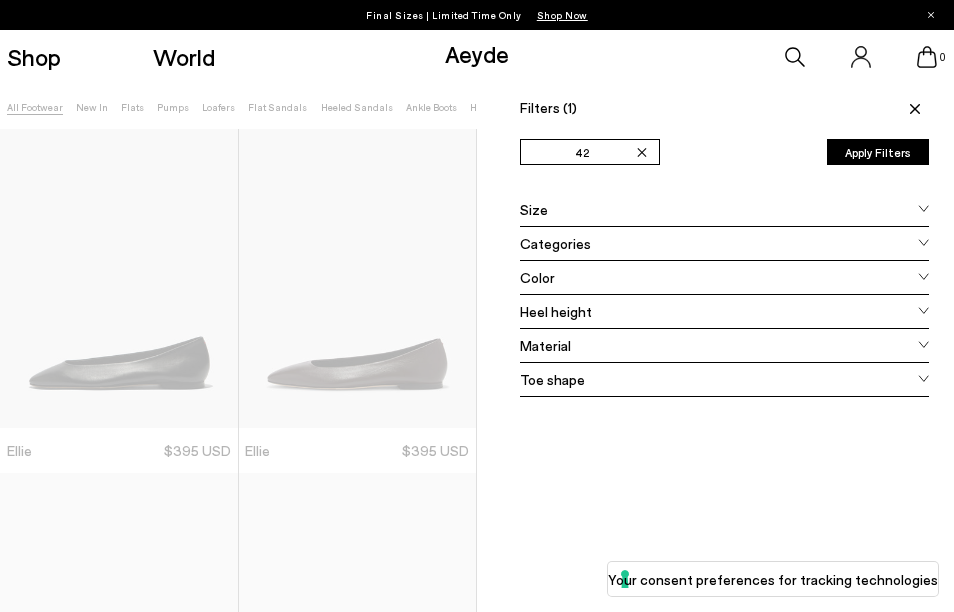 click at bounding box center [912, 108] 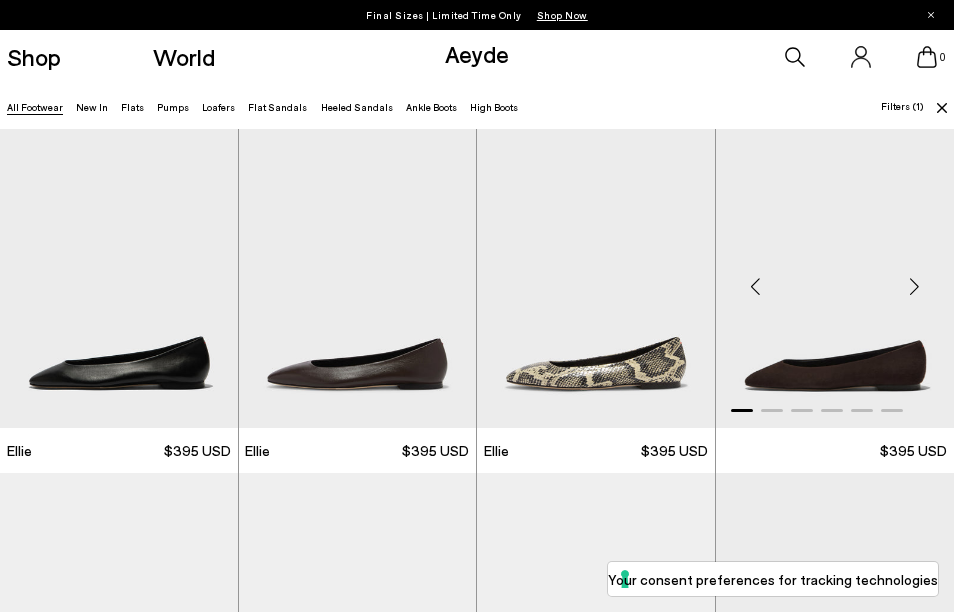 click at bounding box center (914, 287) 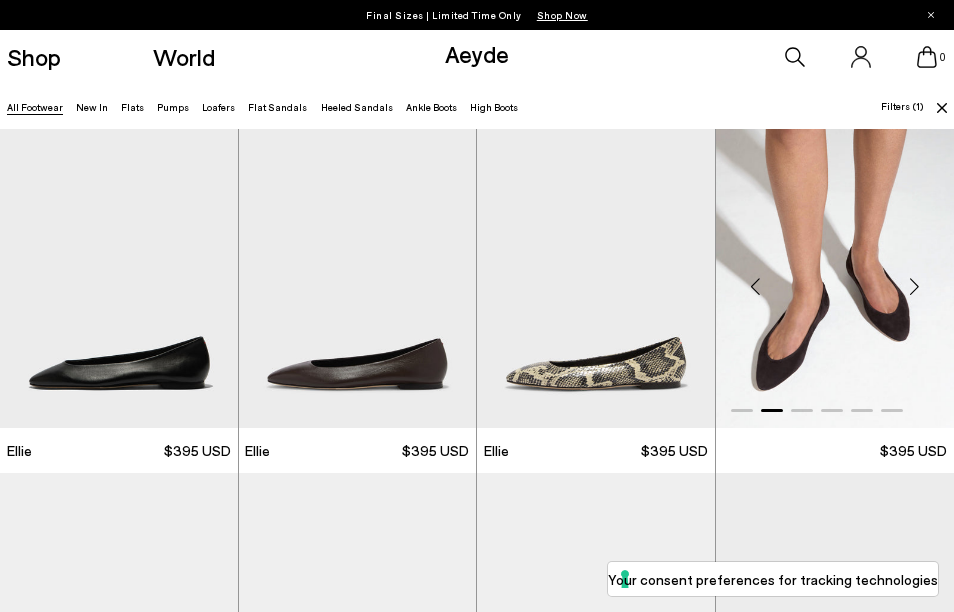 click at bounding box center [914, 287] 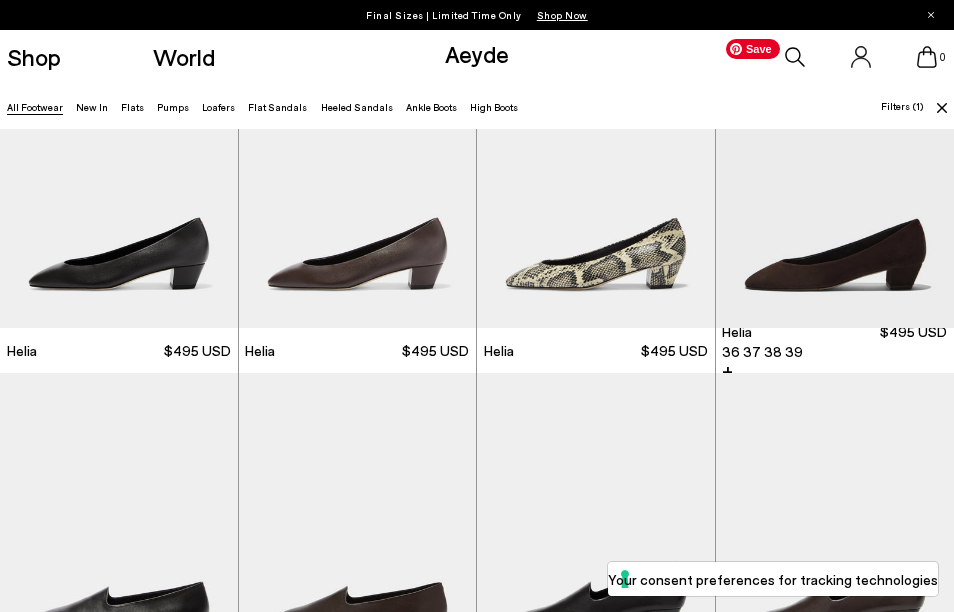 scroll, scrollTop: 448, scrollLeft: 0, axis: vertical 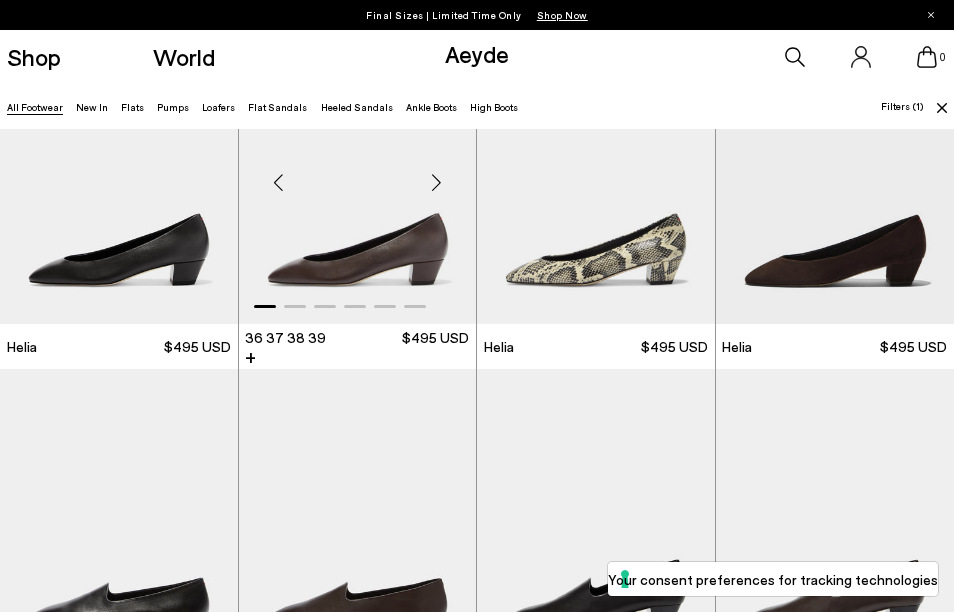 click at bounding box center [436, 183] 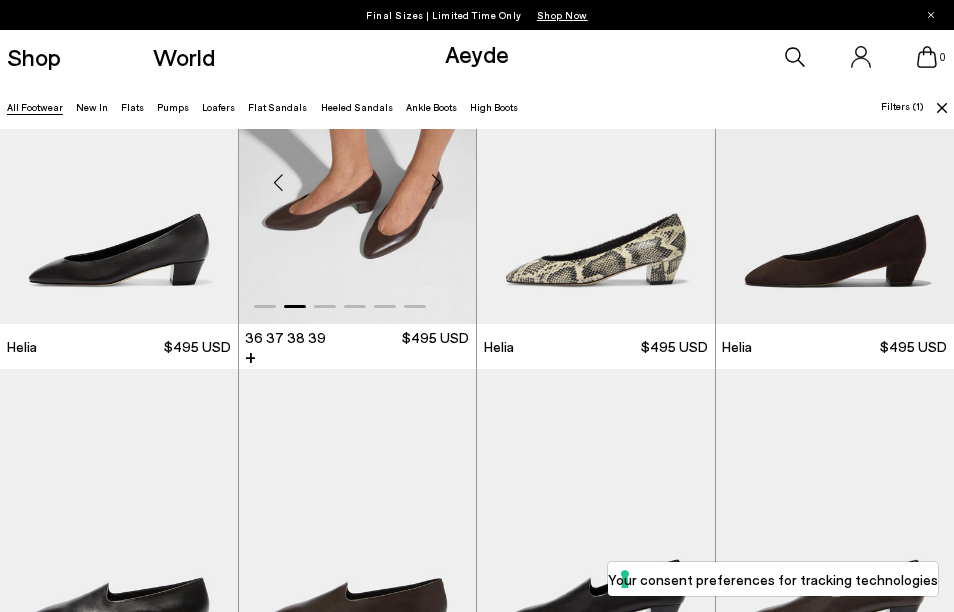 click at bounding box center (436, 183) 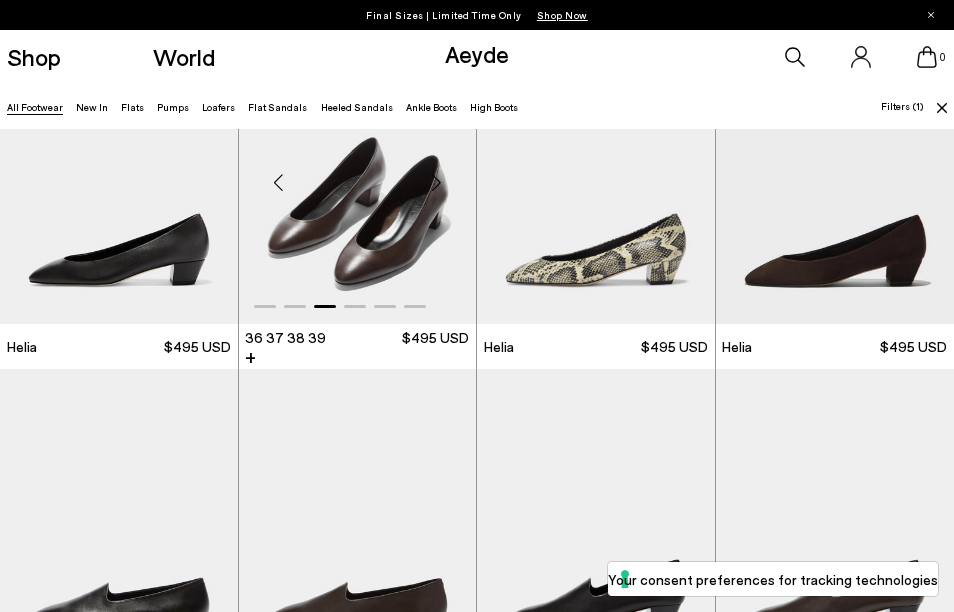 click at bounding box center (436, 183) 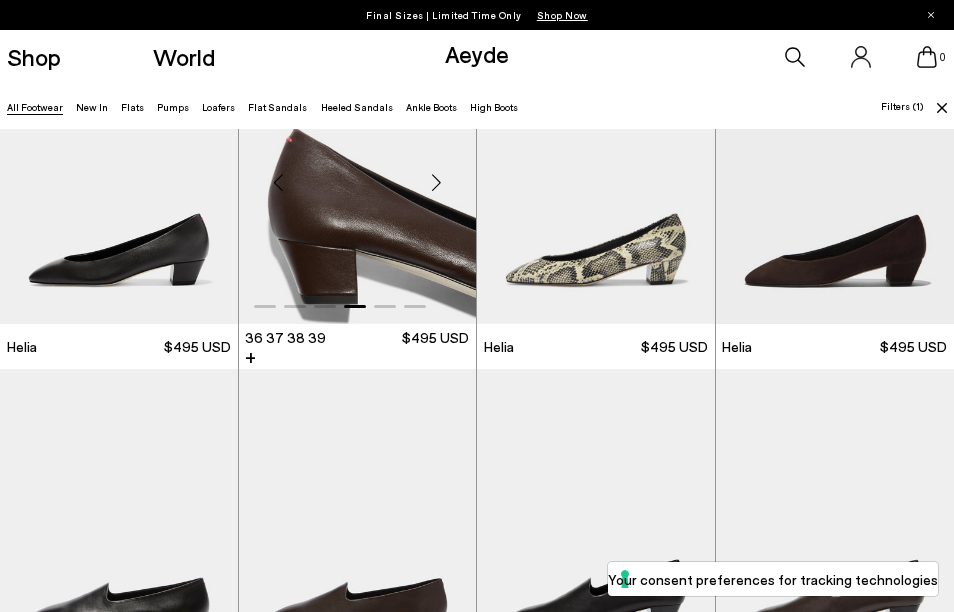 click at bounding box center (436, 183) 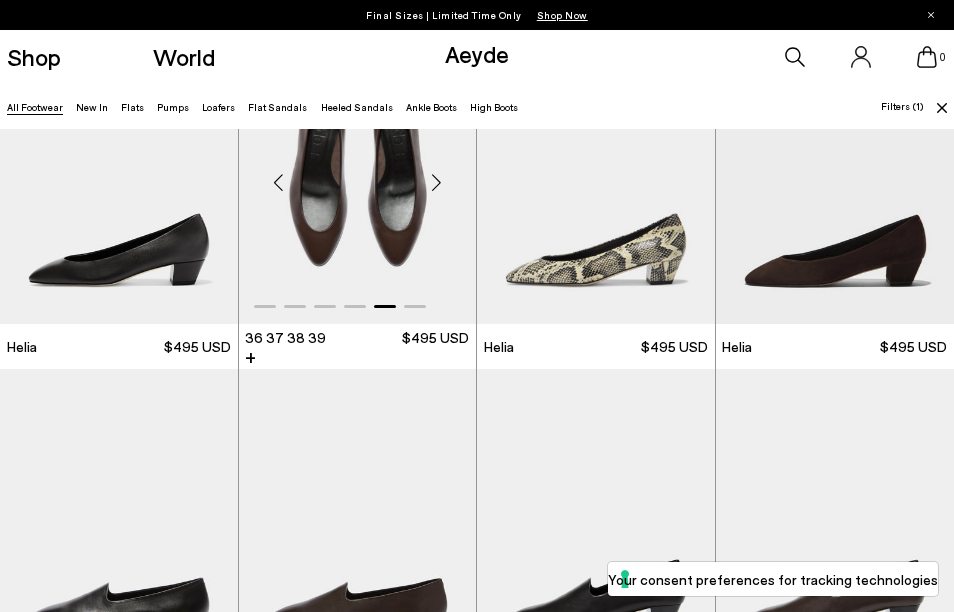 click at bounding box center (436, 183) 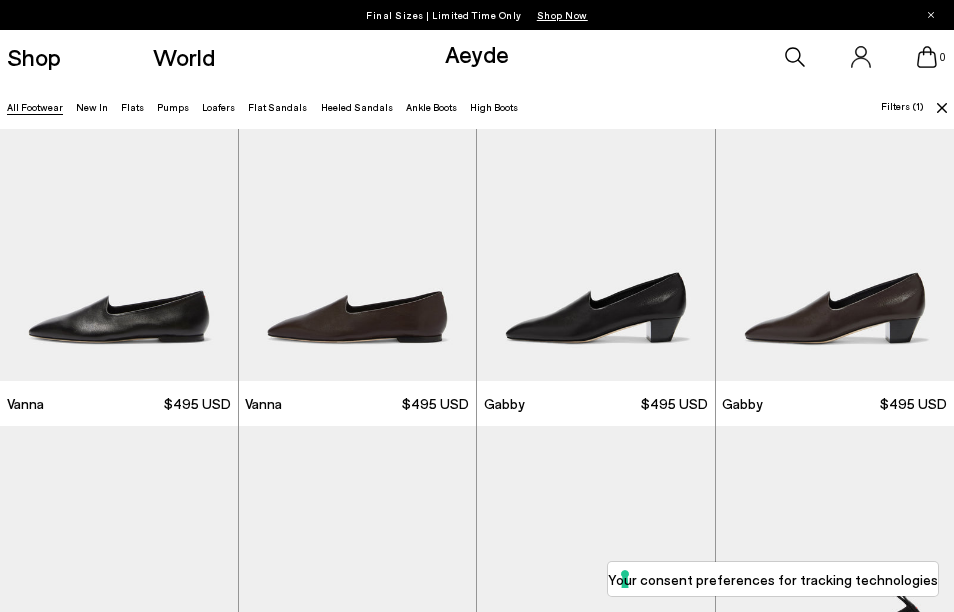 scroll, scrollTop: 736, scrollLeft: 0, axis: vertical 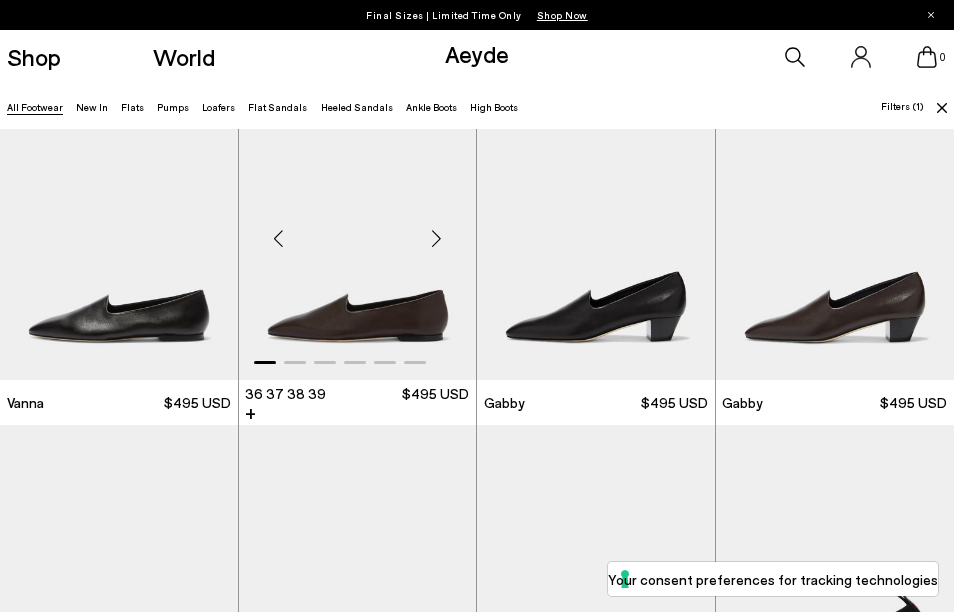 click at bounding box center [436, 239] 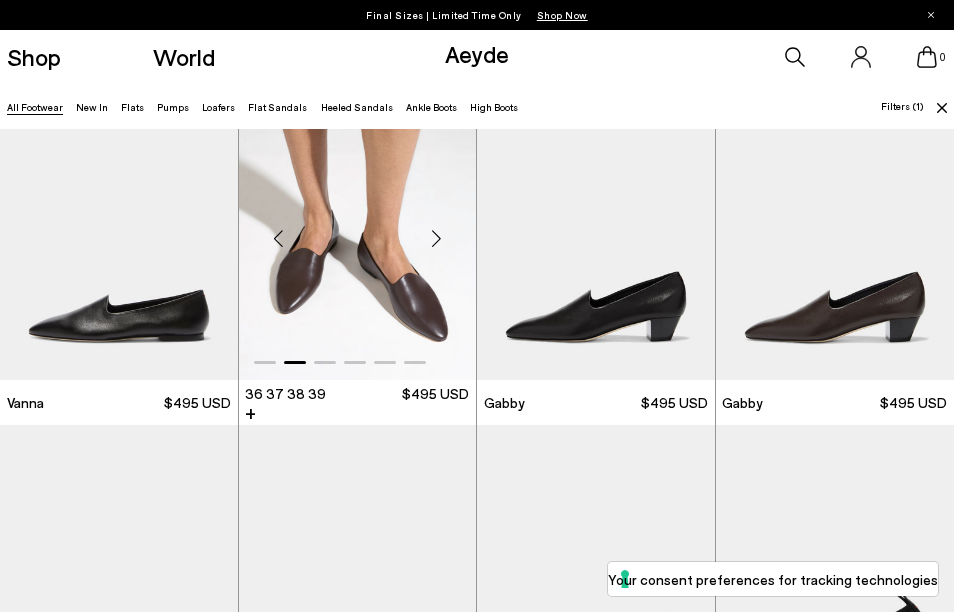 click at bounding box center [436, 239] 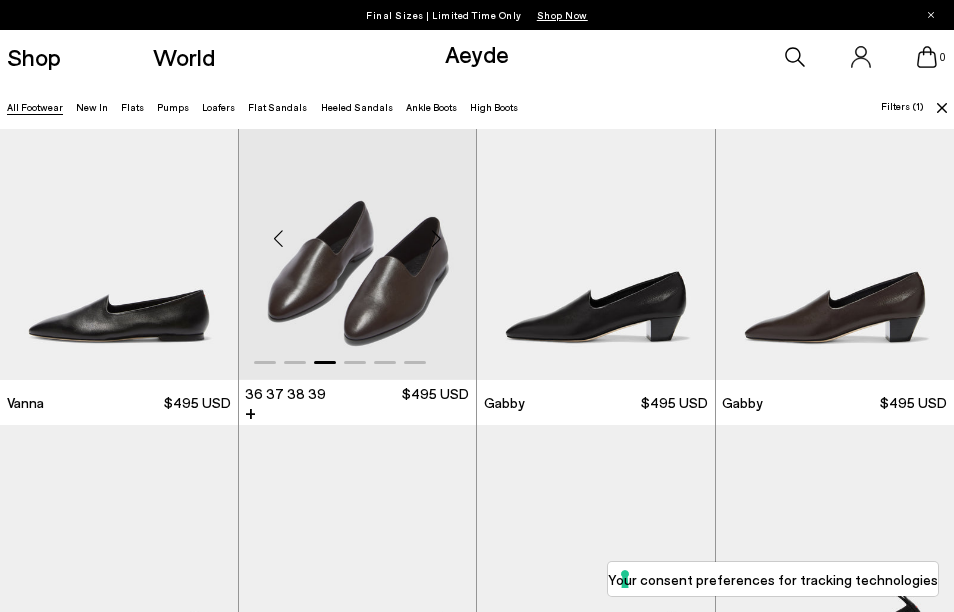 click at bounding box center [436, 239] 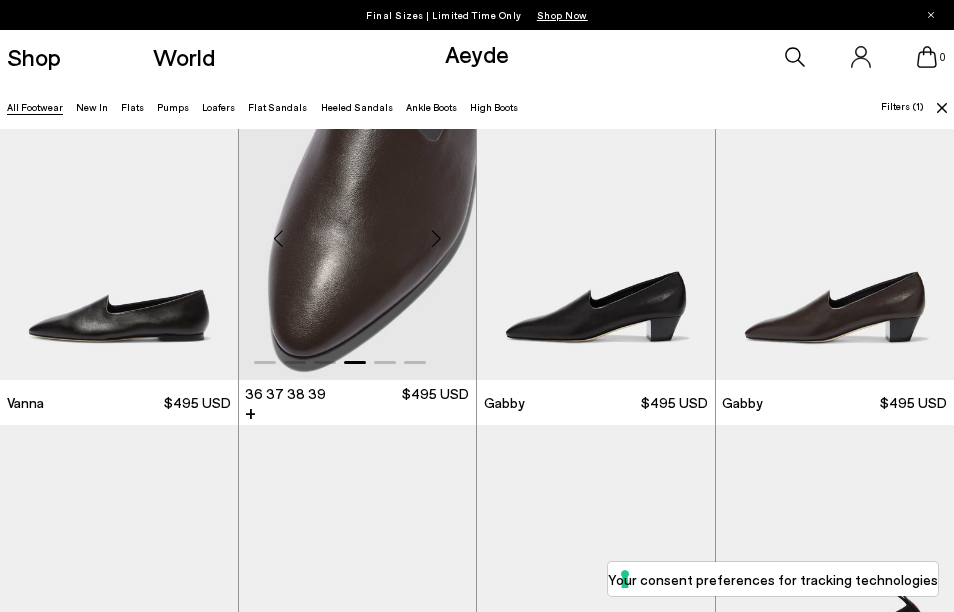 click at bounding box center (436, 239) 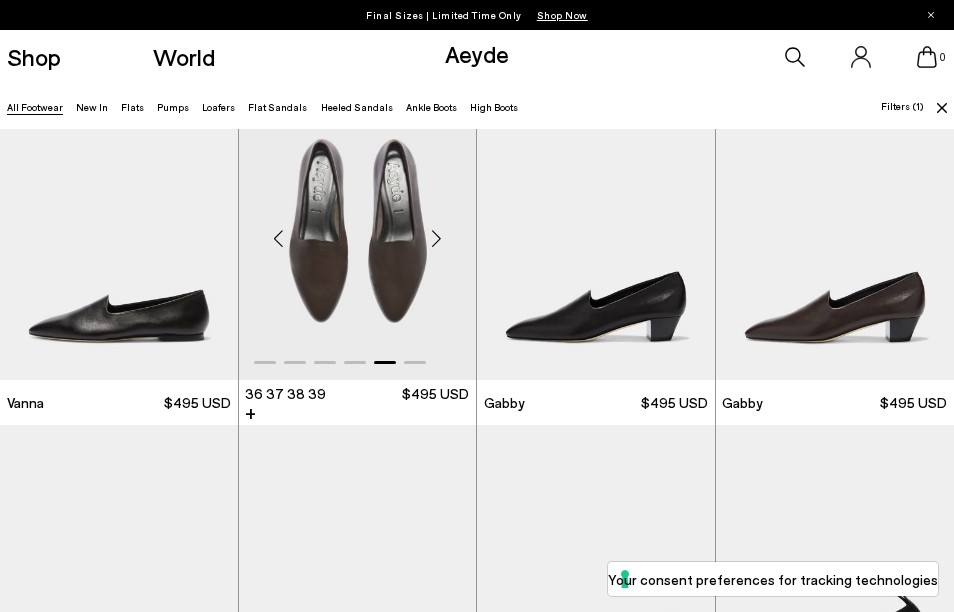 click at bounding box center [436, 239] 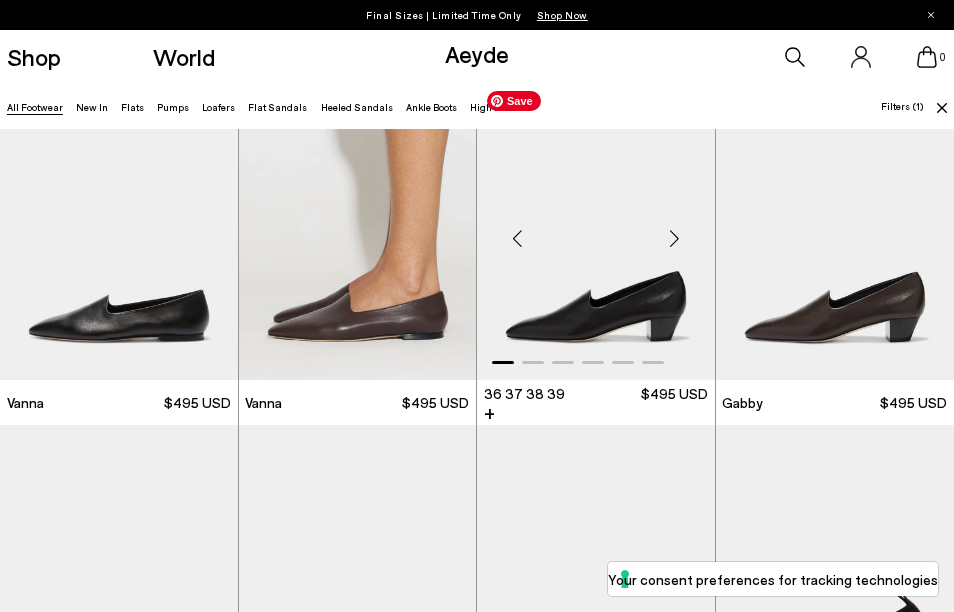 click at bounding box center (596, 230) 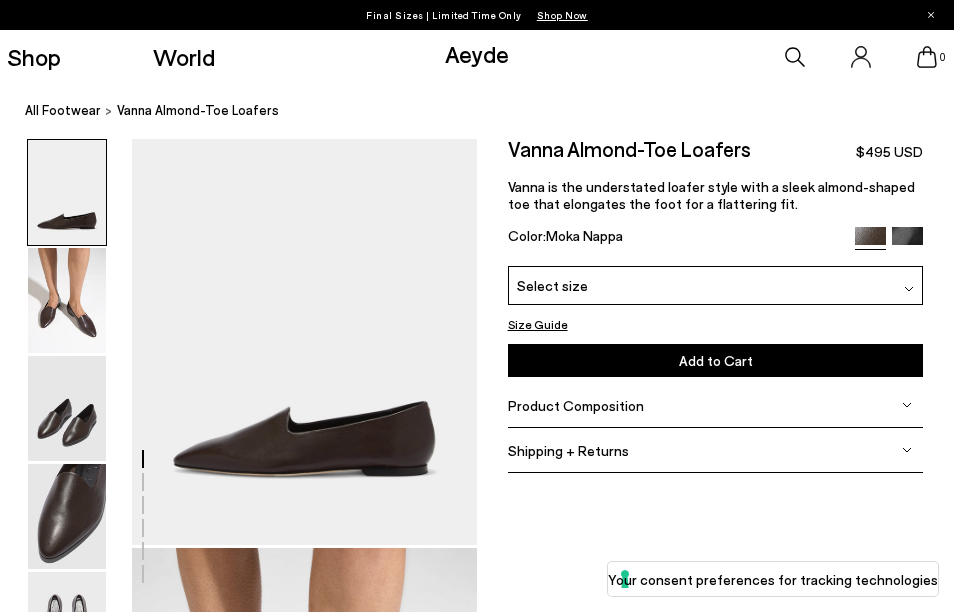 scroll, scrollTop: 0, scrollLeft: 0, axis: both 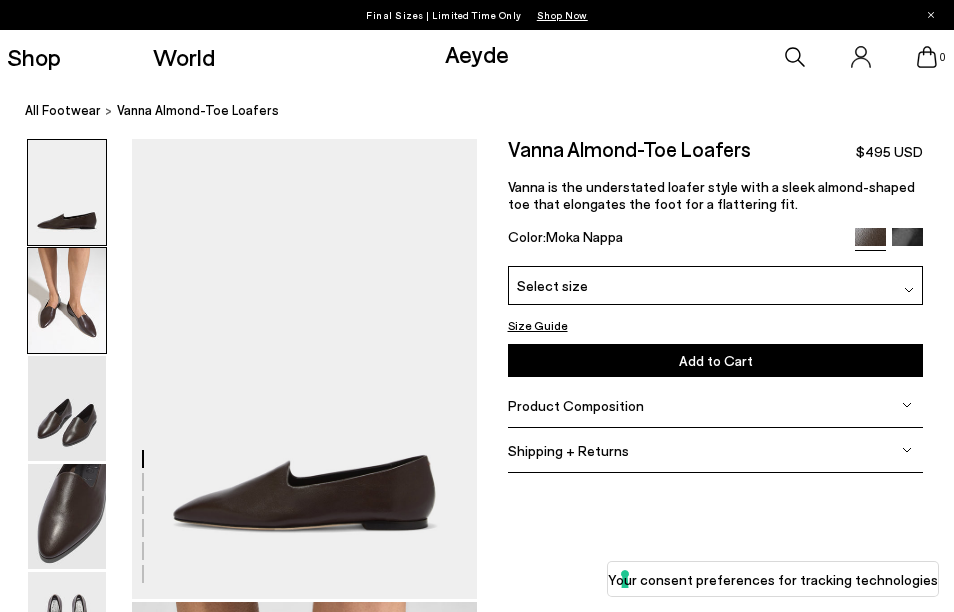 click at bounding box center [67, 300] 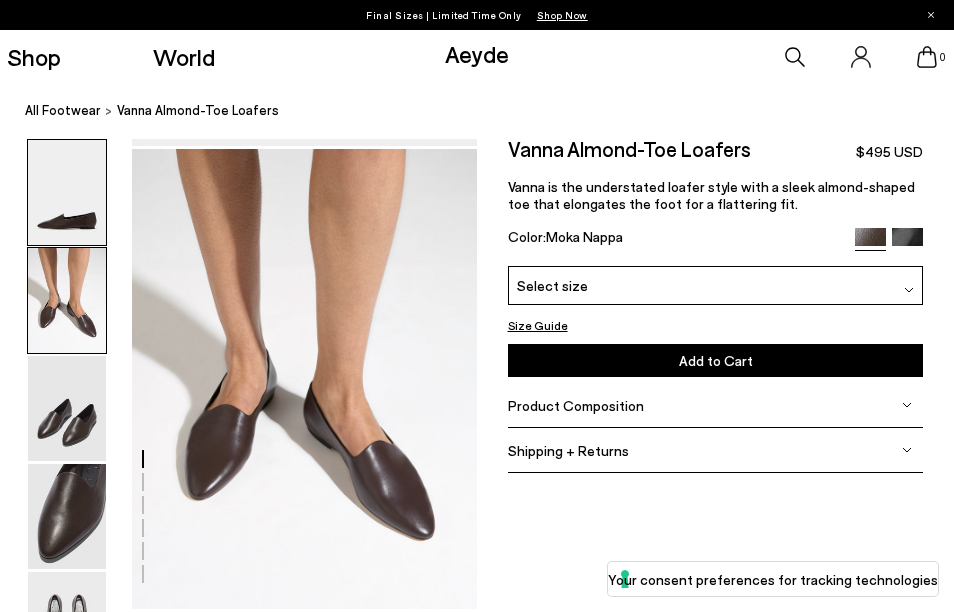 scroll, scrollTop: 465, scrollLeft: 0, axis: vertical 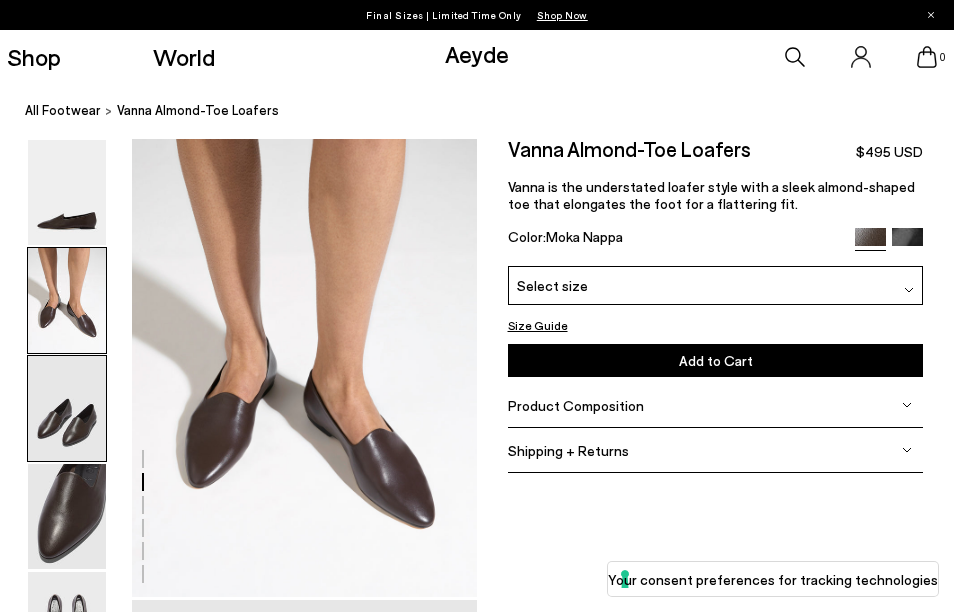 click at bounding box center [67, 408] 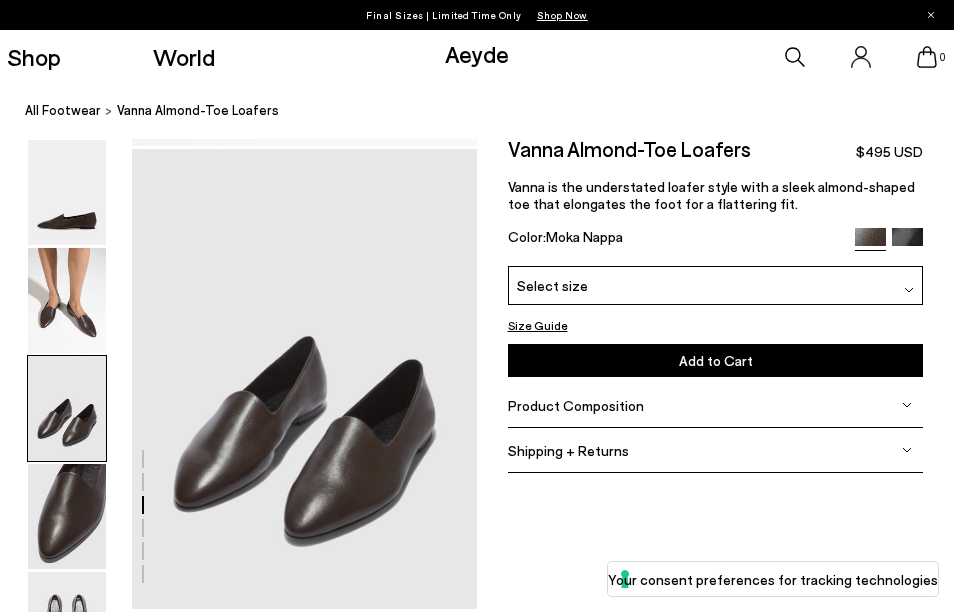scroll, scrollTop: 928, scrollLeft: 0, axis: vertical 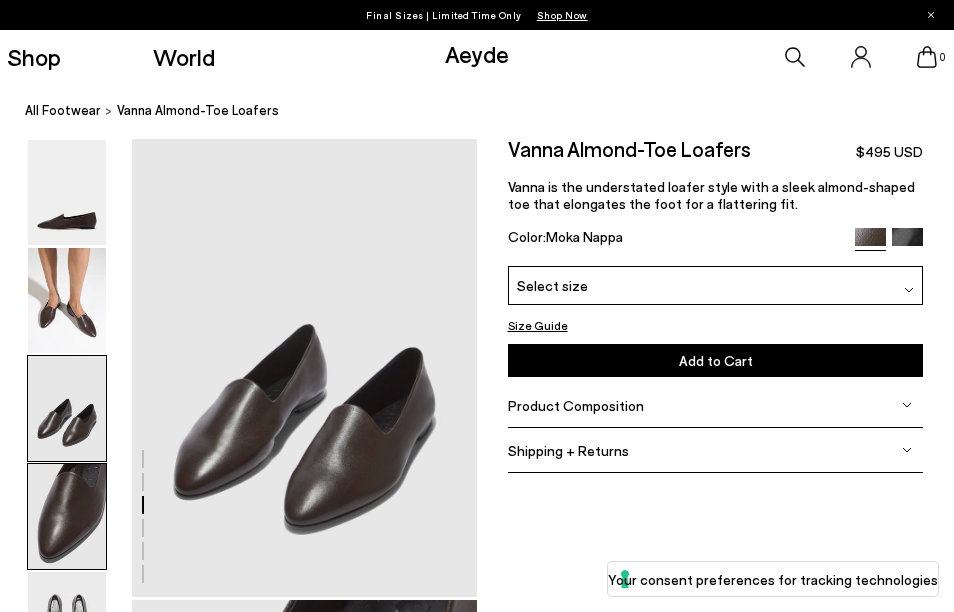 click at bounding box center (67, 516) 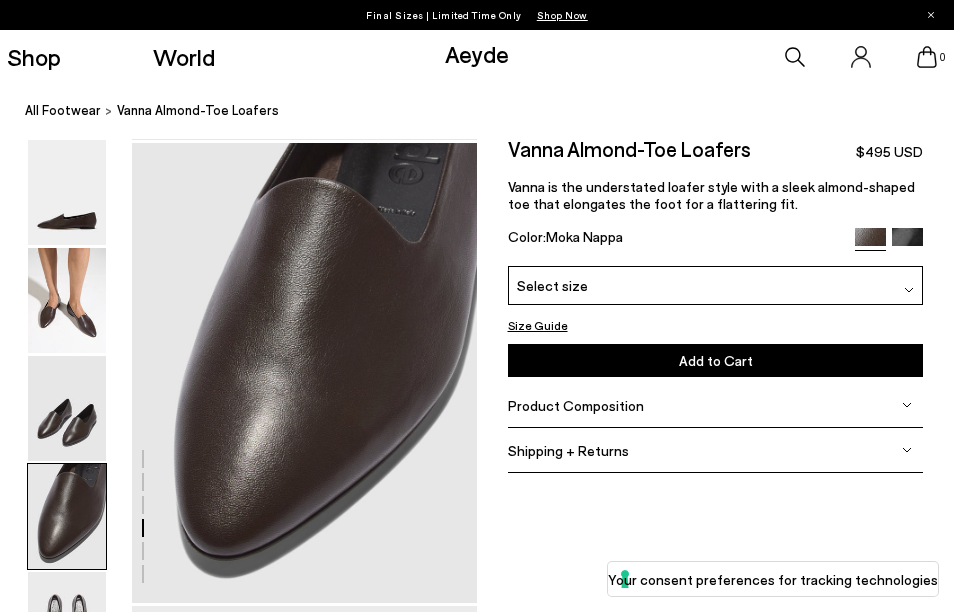 scroll, scrollTop: 1391, scrollLeft: 0, axis: vertical 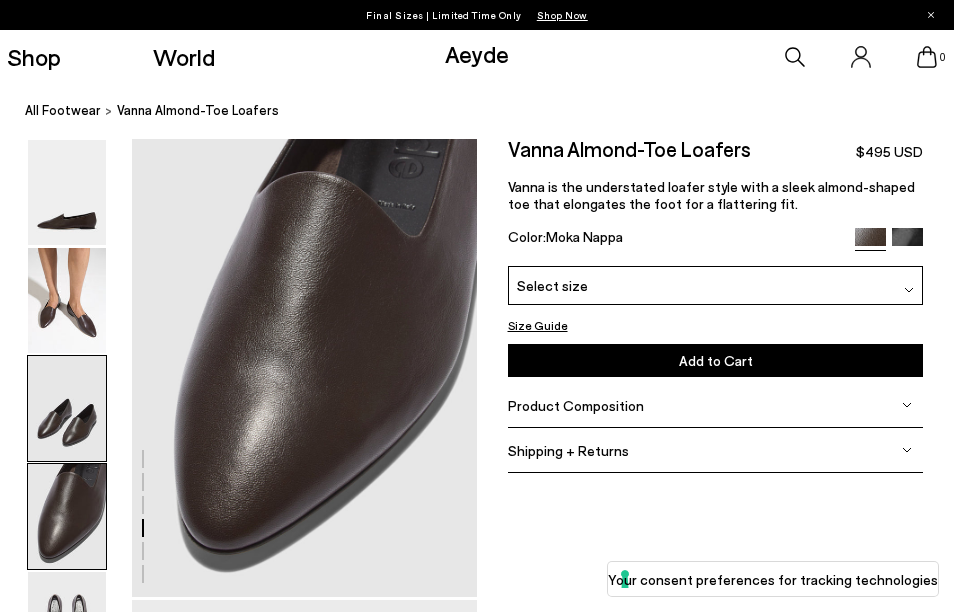 click at bounding box center [67, 408] 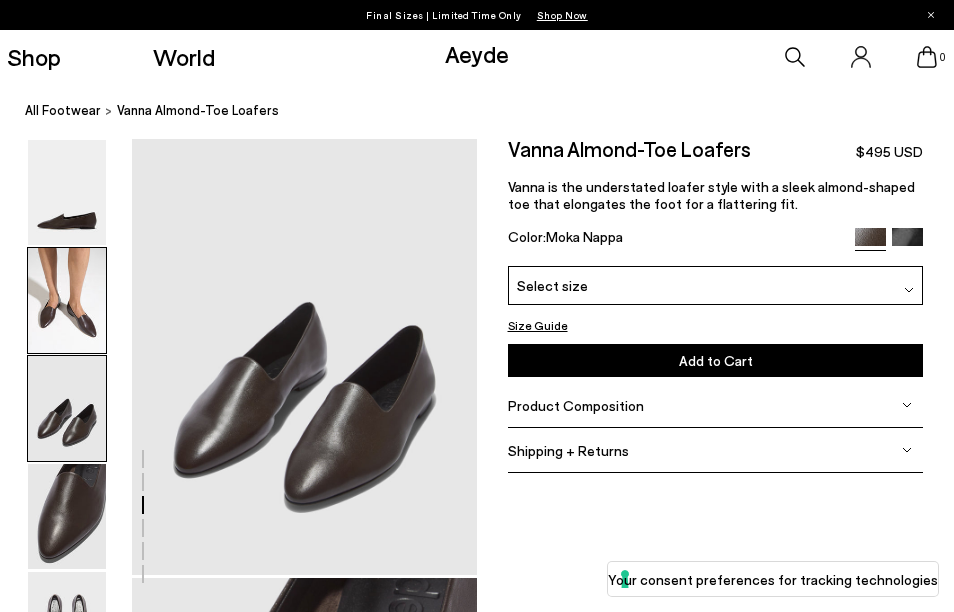 click at bounding box center [67, 300] 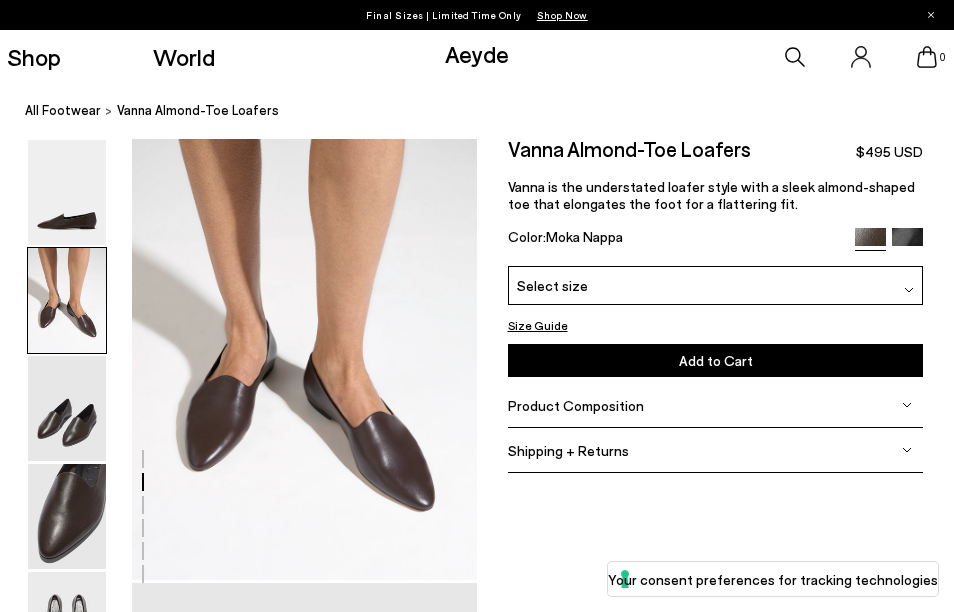 scroll, scrollTop: 465, scrollLeft: 0, axis: vertical 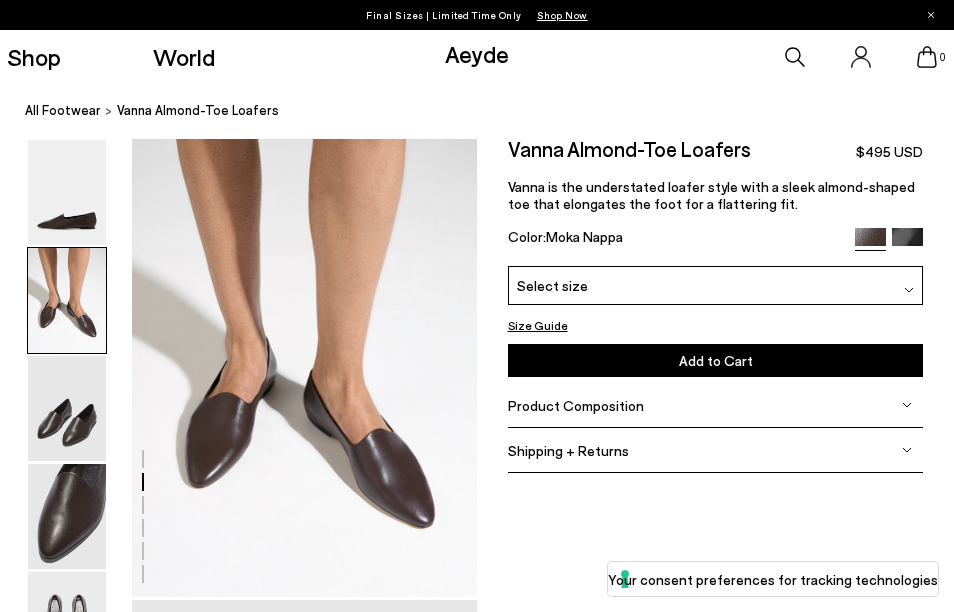 click at bounding box center [907, 243] 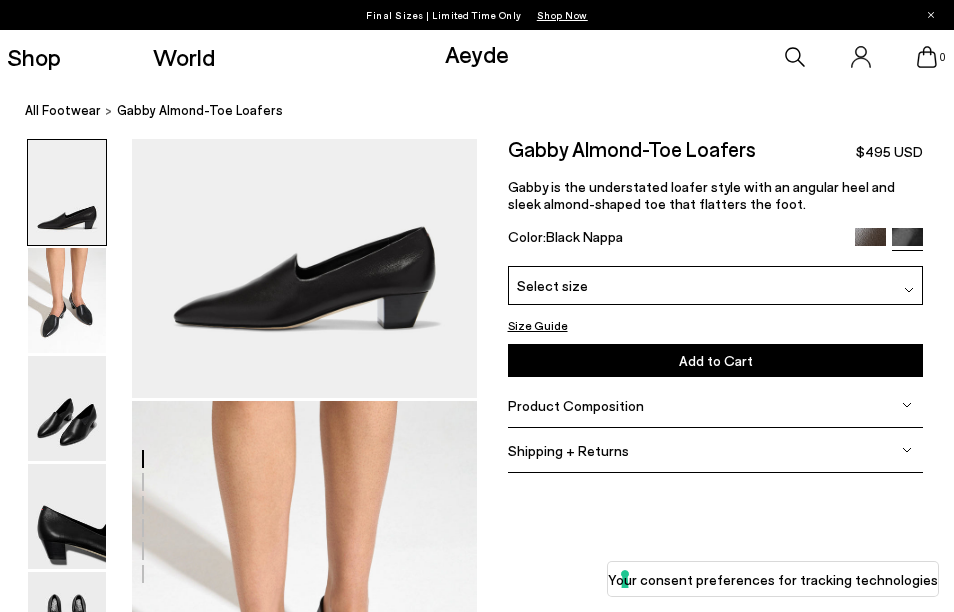 scroll, scrollTop: 203, scrollLeft: 0, axis: vertical 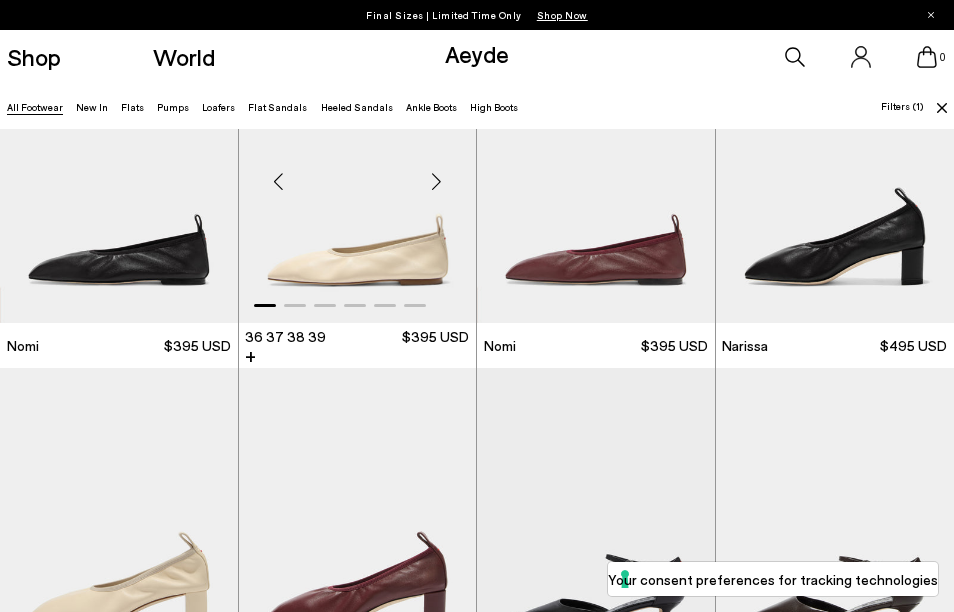 click at bounding box center (436, 182) 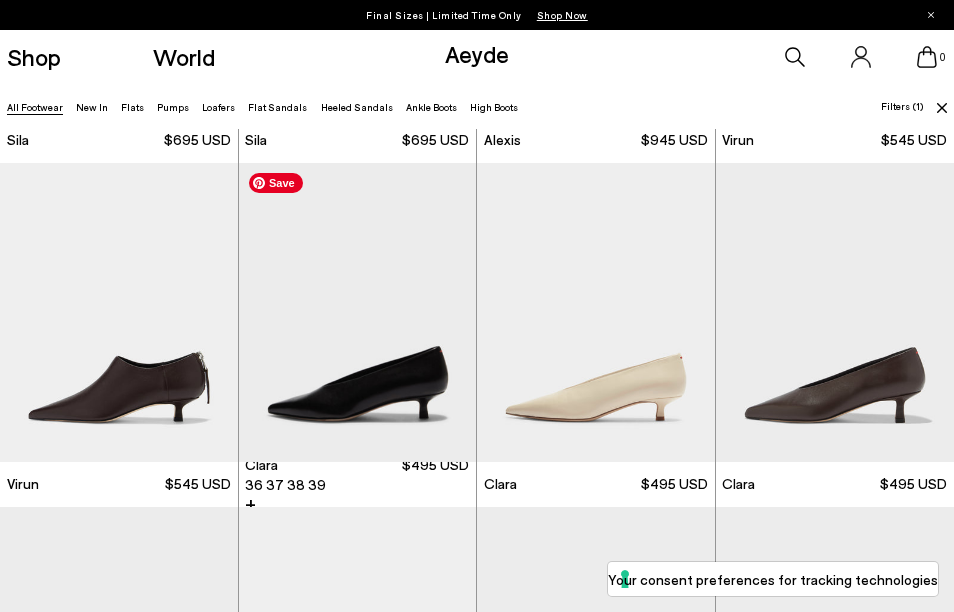 scroll, scrollTop: 2409, scrollLeft: 0, axis: vertical 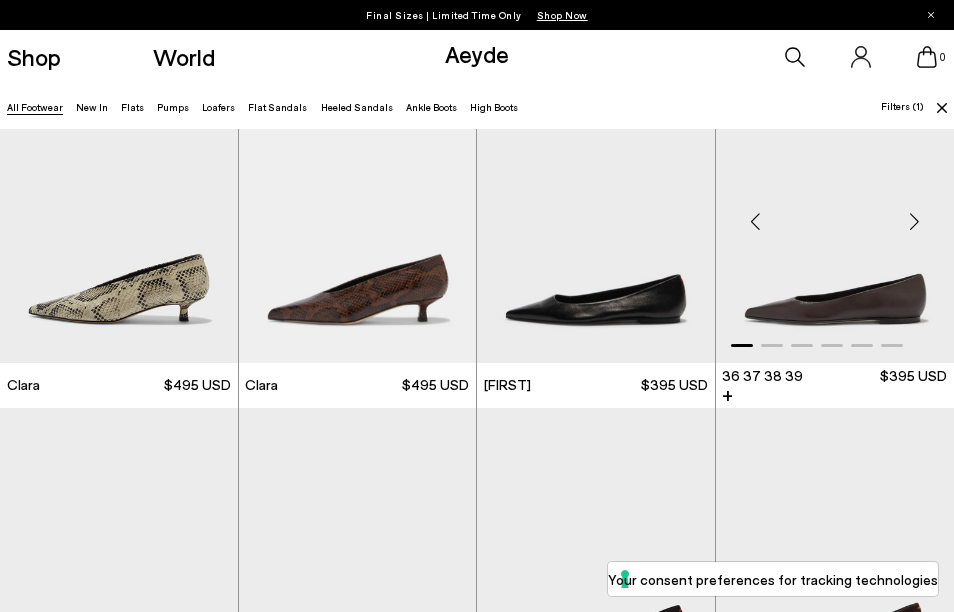 click at bounding box center [914, 221] 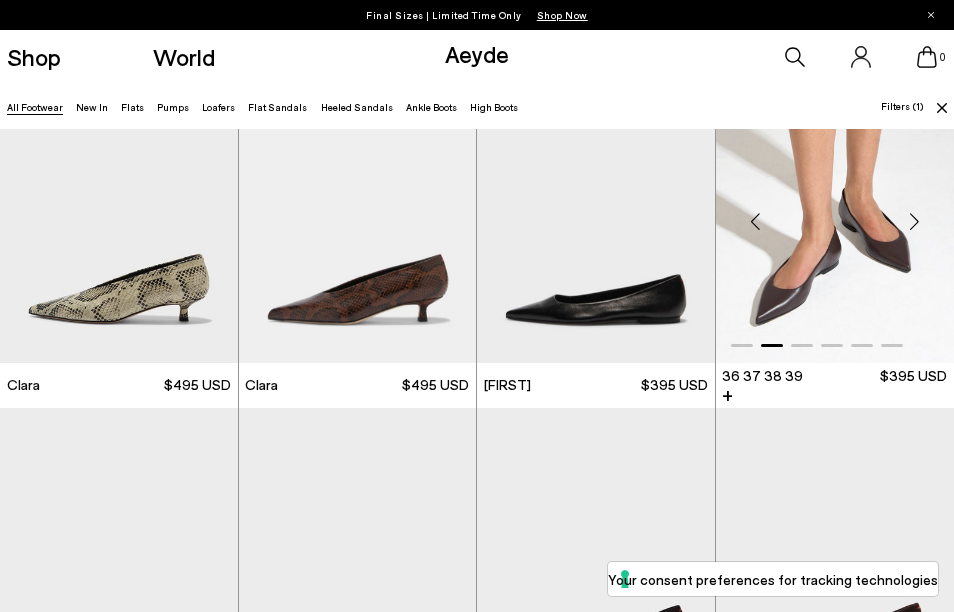 click at bounding box center [914, 221] 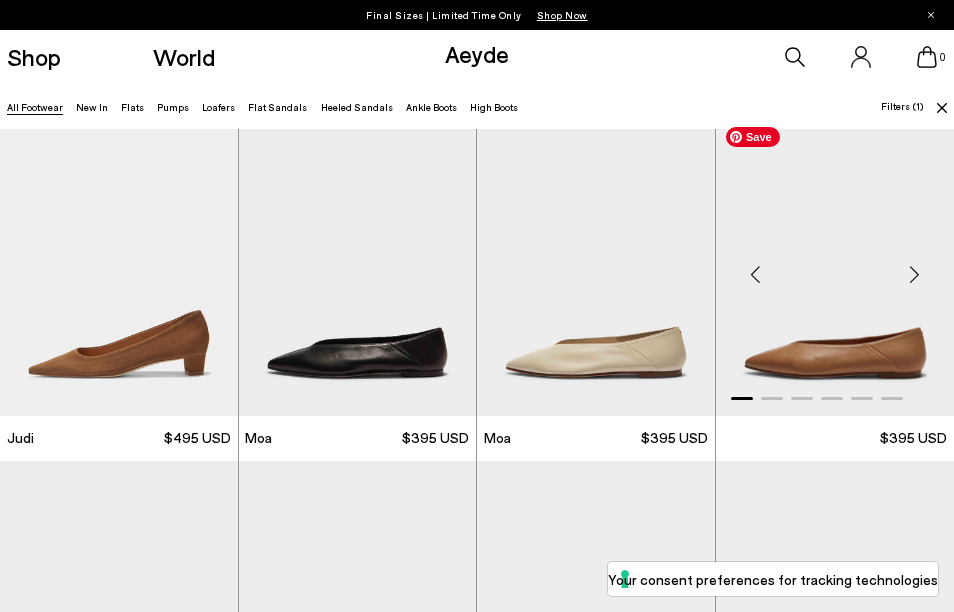 scroll, scrollTop: 3495, scrollLeft: 0, axis: vertical 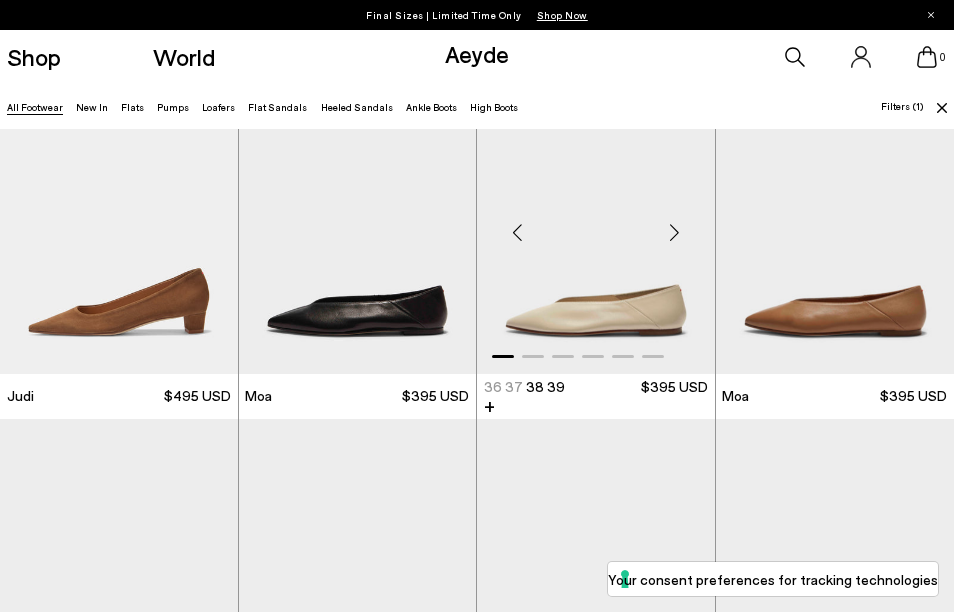 click at bounding box center (675, 232) 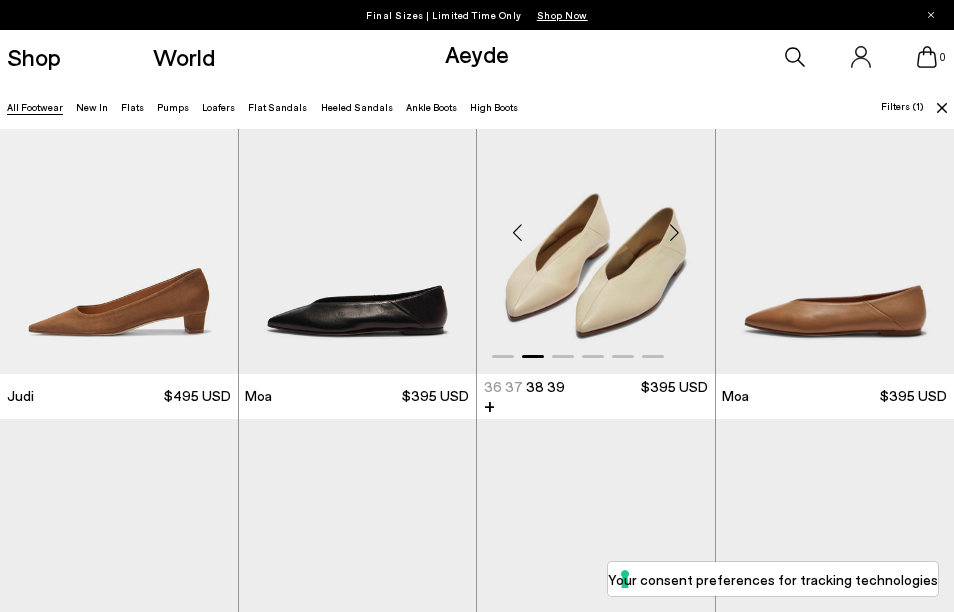 click at bounding box center (675, 232) 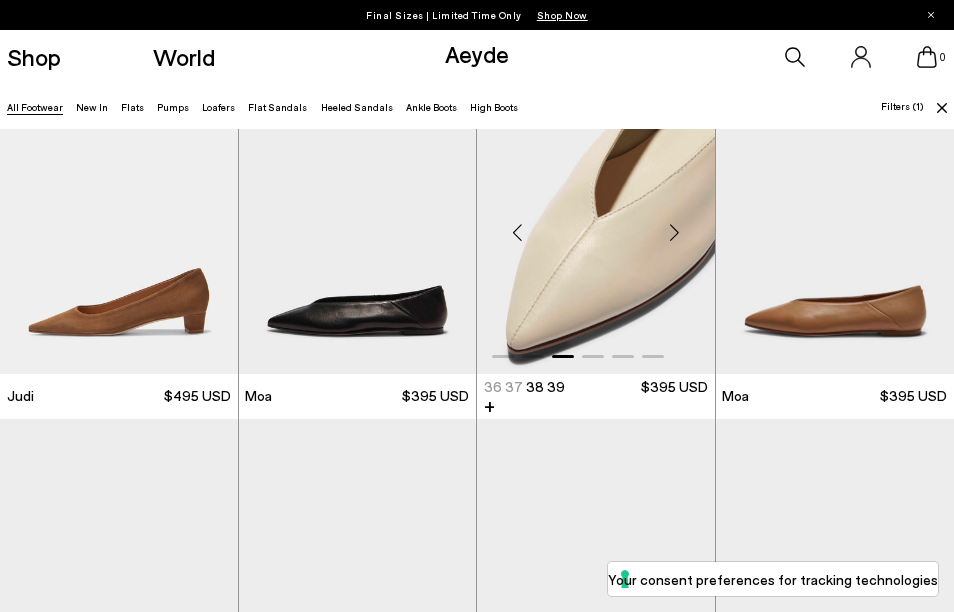 click at bounding box center (675, 232) 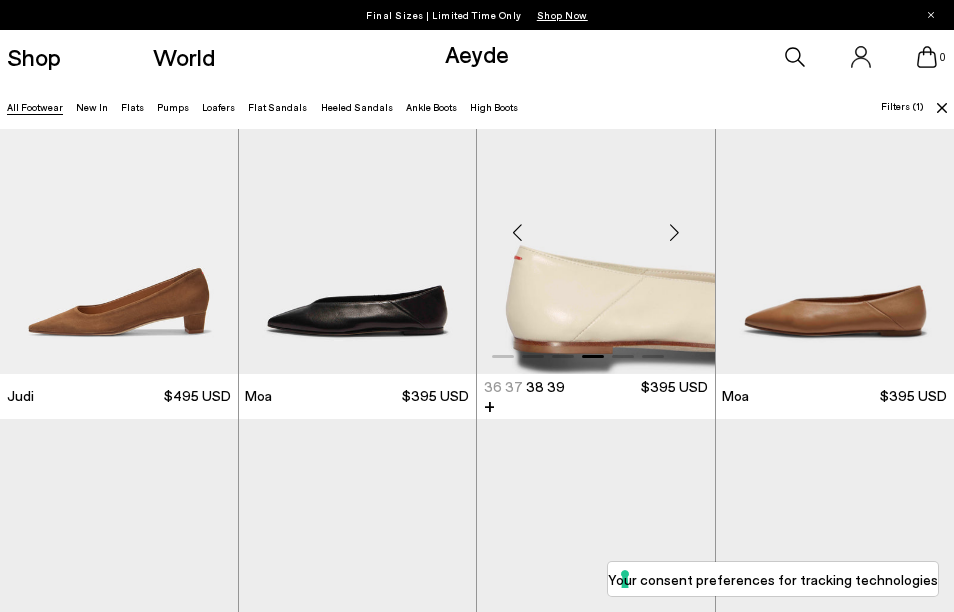 click at bounding box center [675, 232] 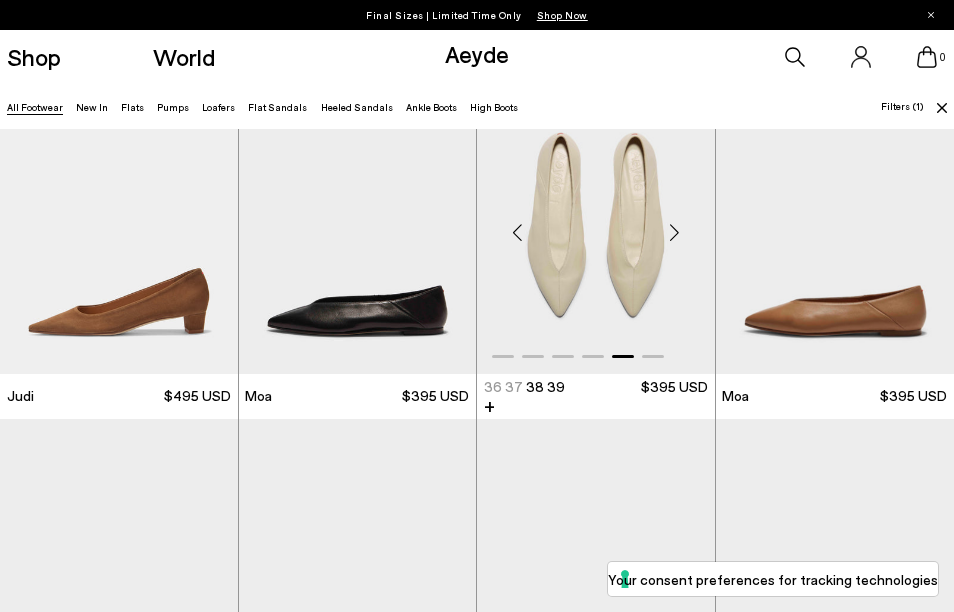 click at bounding box center (675, 232) 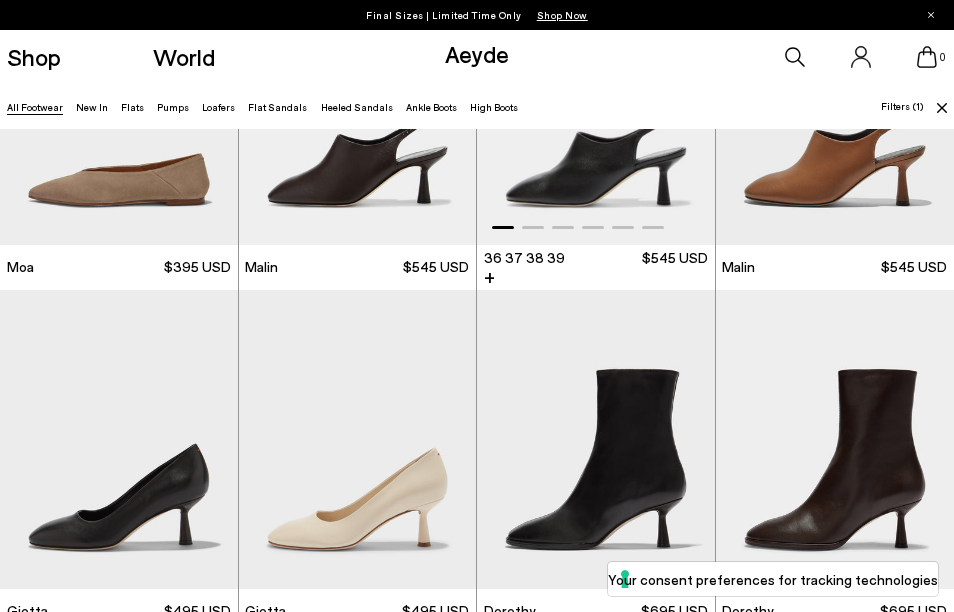 scroll, scrollTop: 4157, scrollLeft: 0, axis: vertical 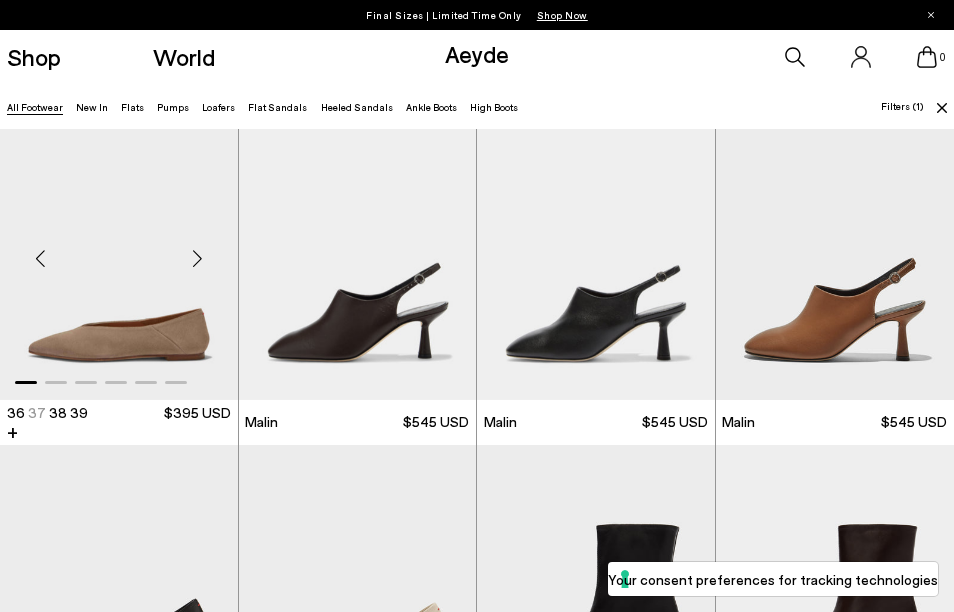 click at bounding box center (198, 258) 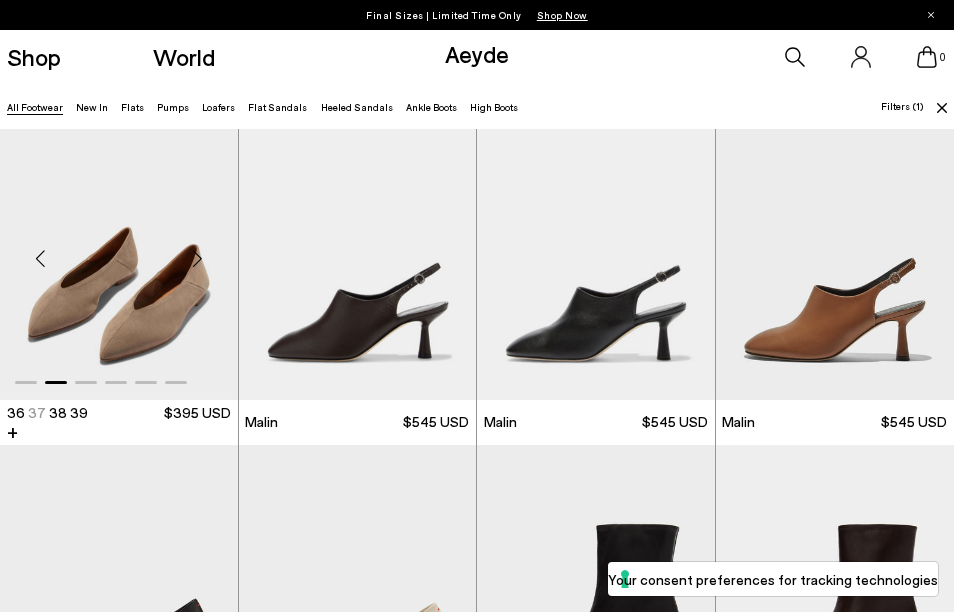 click at bounding box center (198, 258) 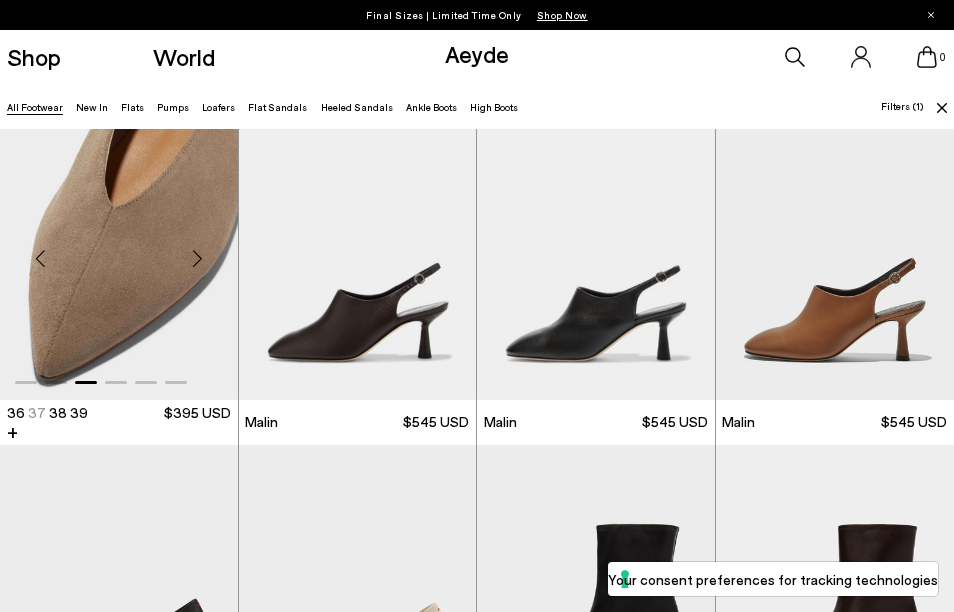 click at bounding box center (198, 258) 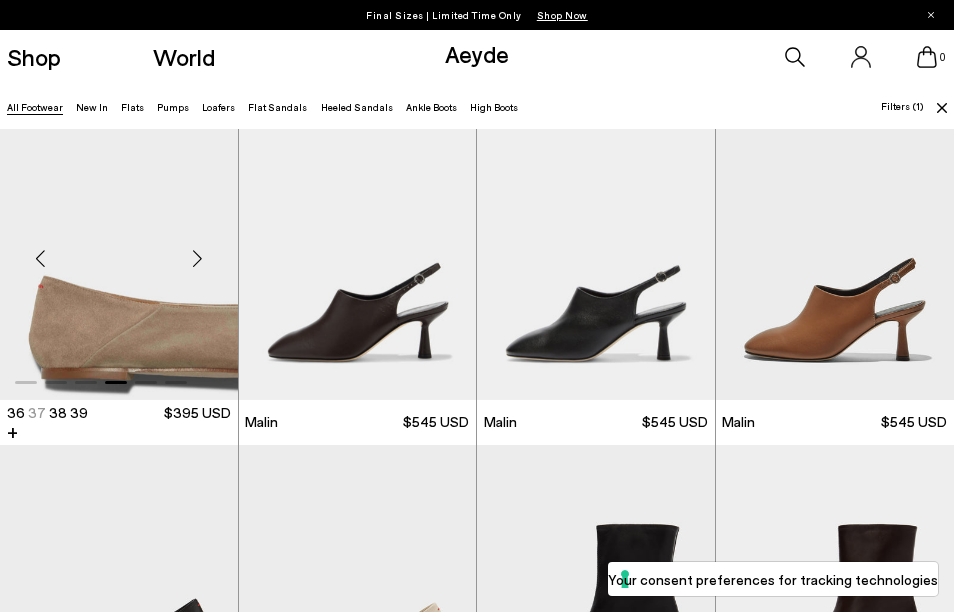 click at bounding box center (198, 258) 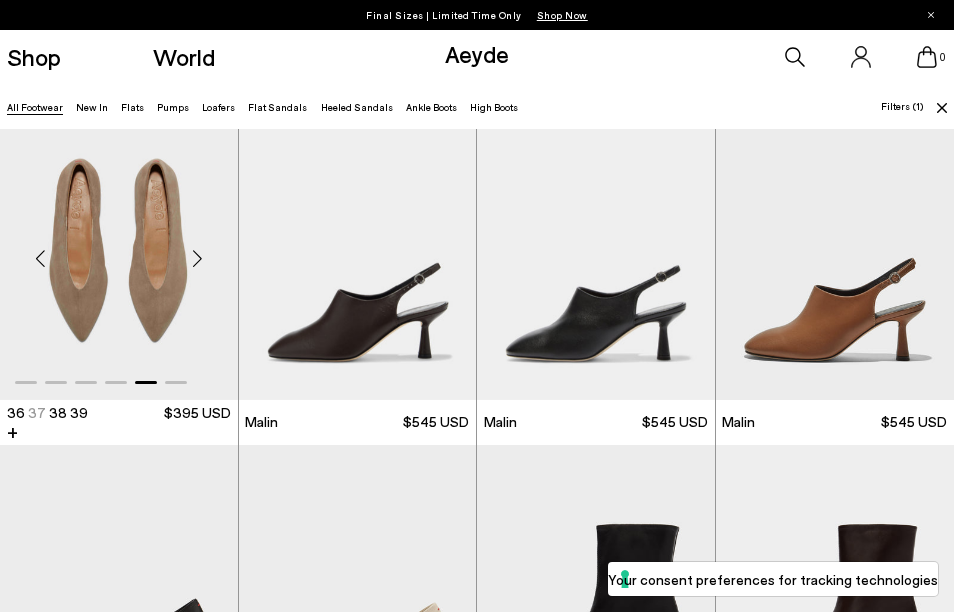 click at bounding box center (198, 258) 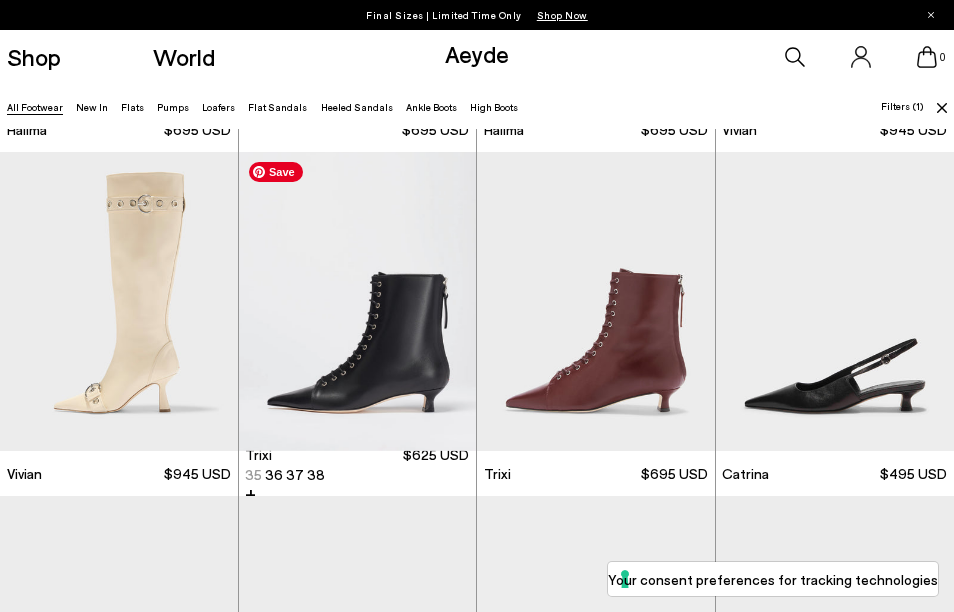 scroll, scrollTop: 6517, scrollLeft: 0, axis: vertical 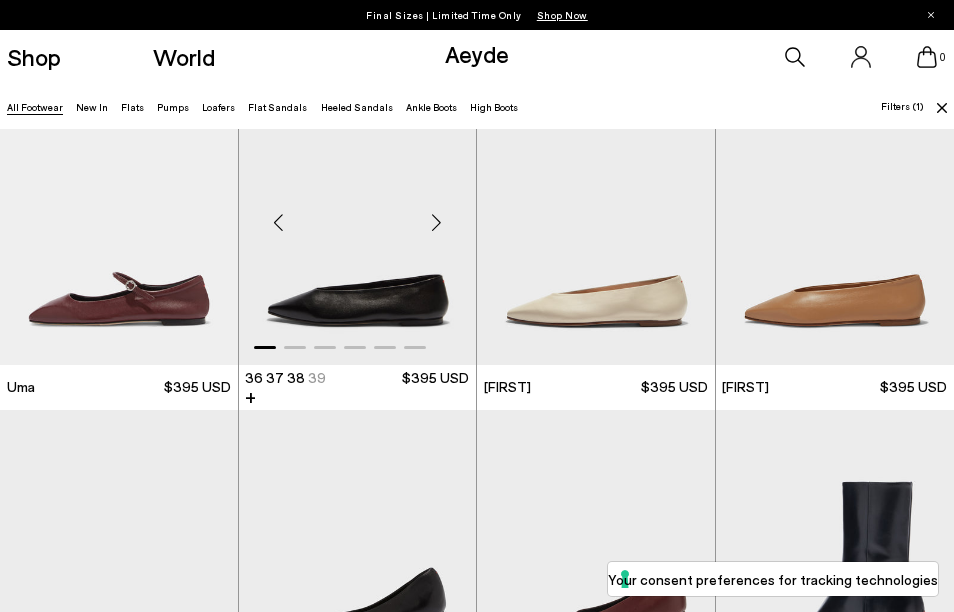 click at bounding box center [436, 223] 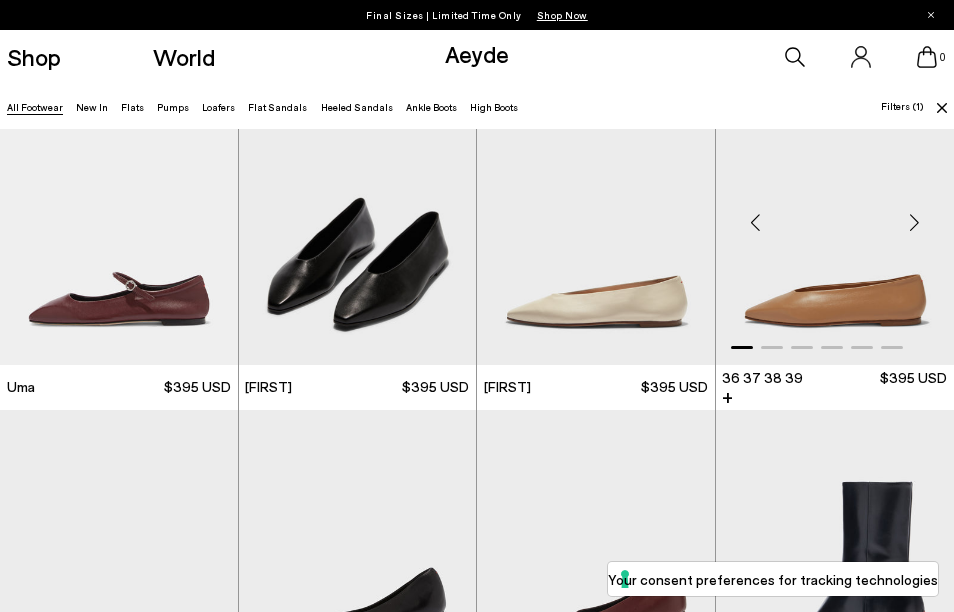 click at bounding box center (914, 223) 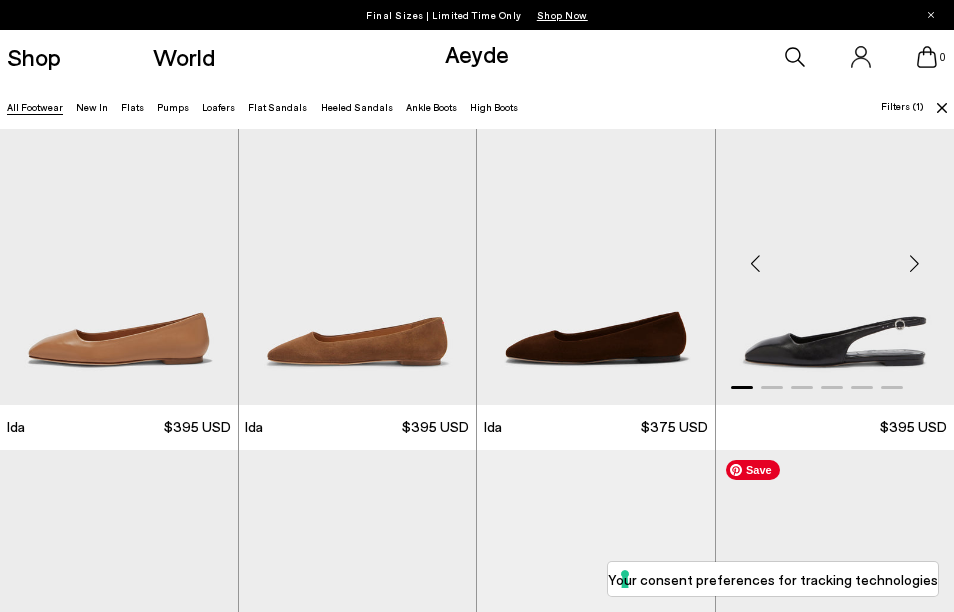 scroll, scrollTop: 9672, scrollLeft: 0, axis: vertical 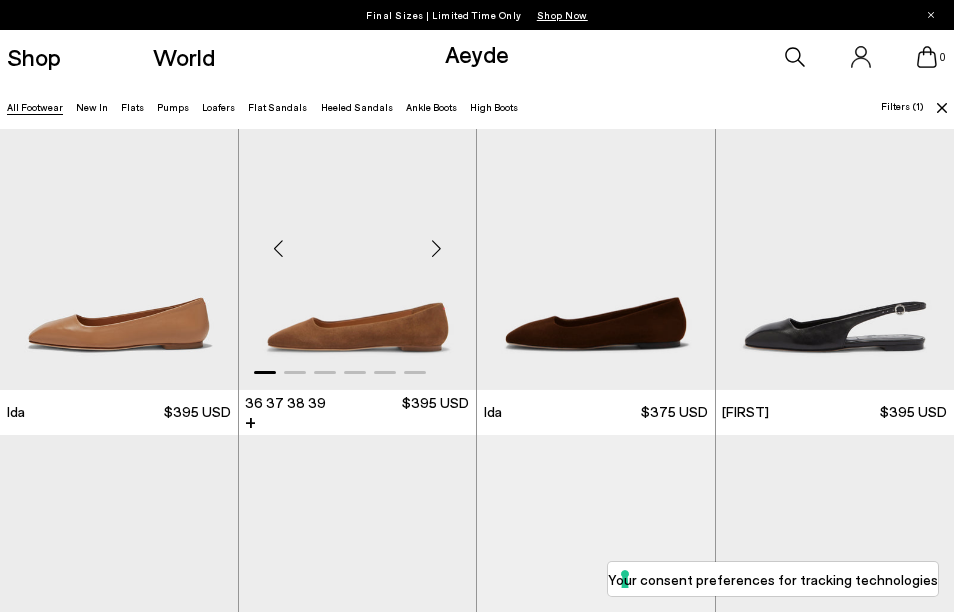 click at bounding box center (436, 248) 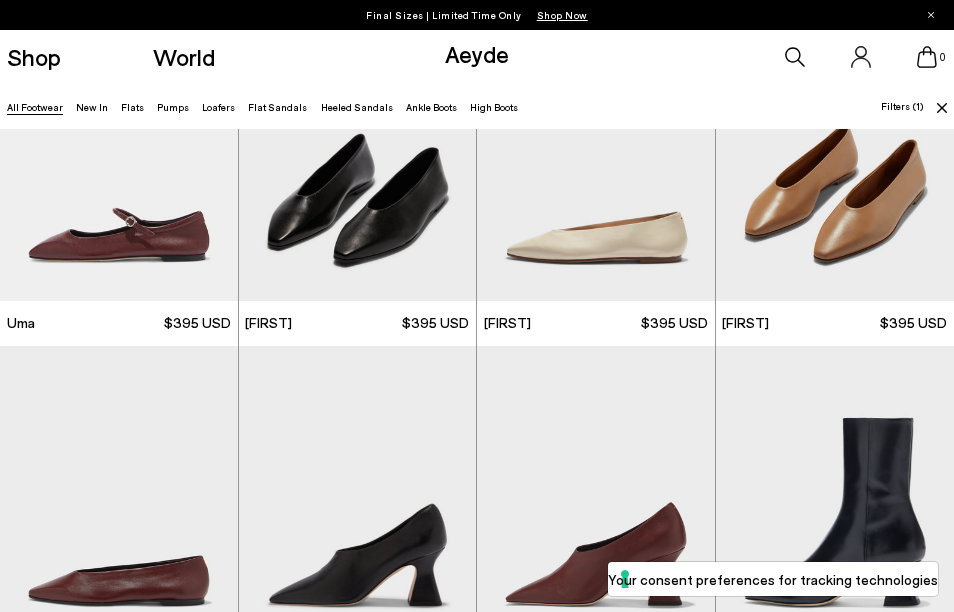 scroll, scrollTop: 8597, scrollLeft: 0, axis: vertical 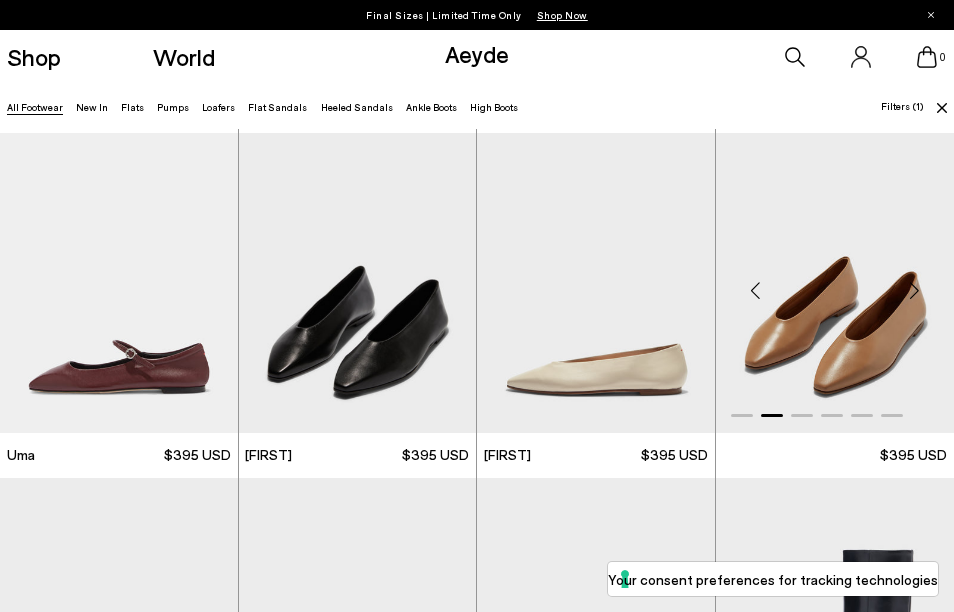 click at bounding box center (914, 291) 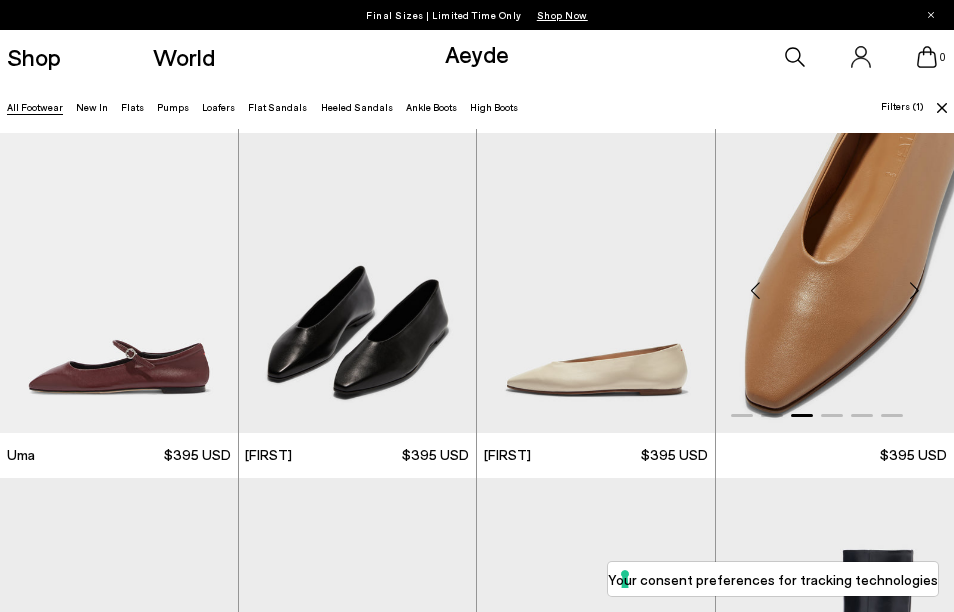 click at bounding box center [914, 291] 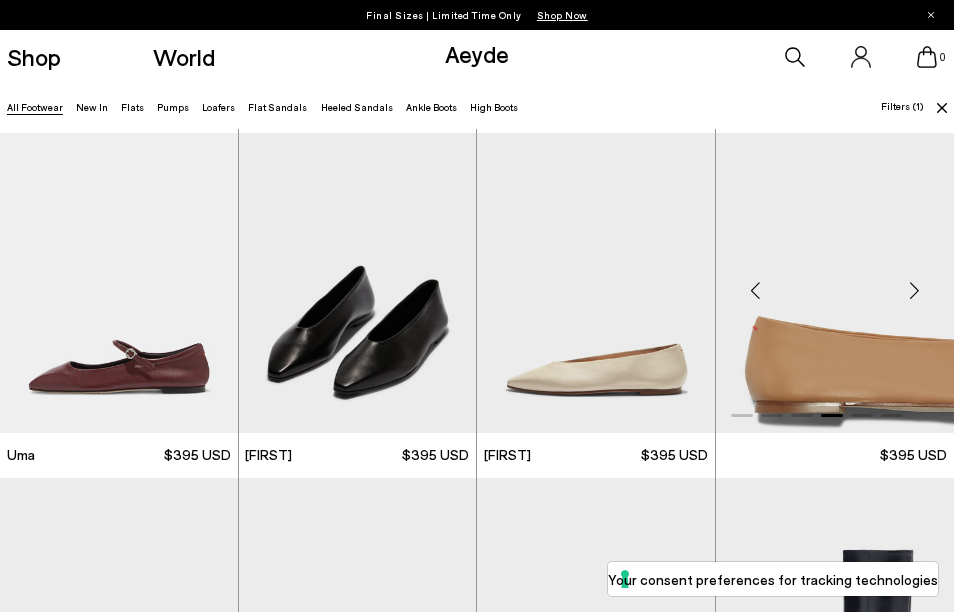 click at bounding box center [914, 291] 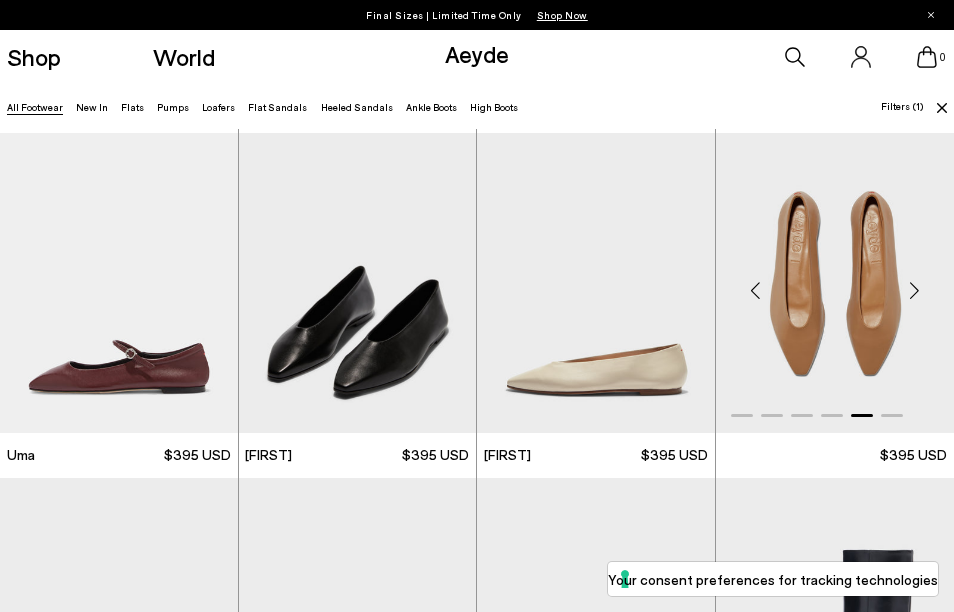 click at bounding box center (914, 291) 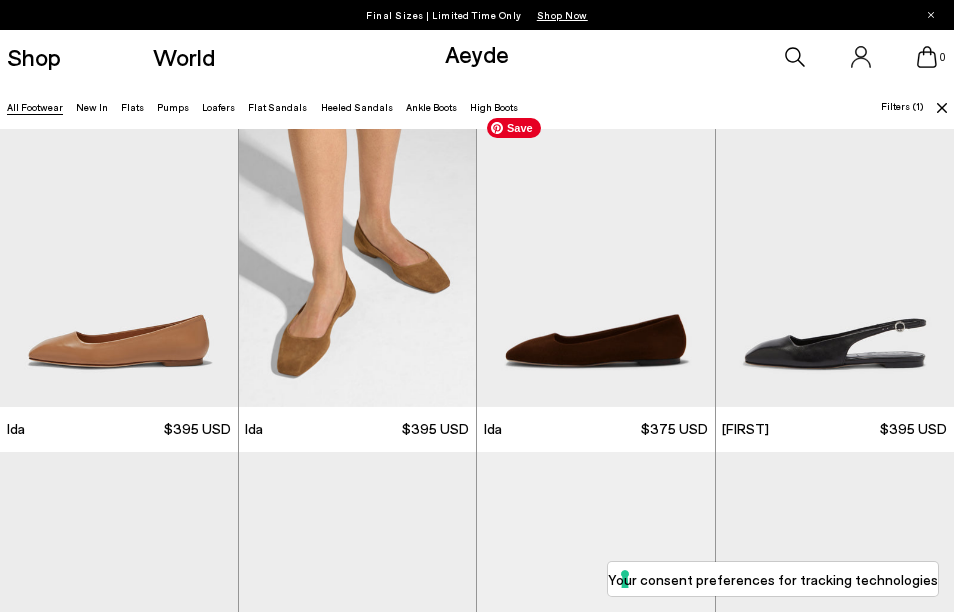 scroll, scrollTop: 9658, scrollLeft: 0, axis: vertical 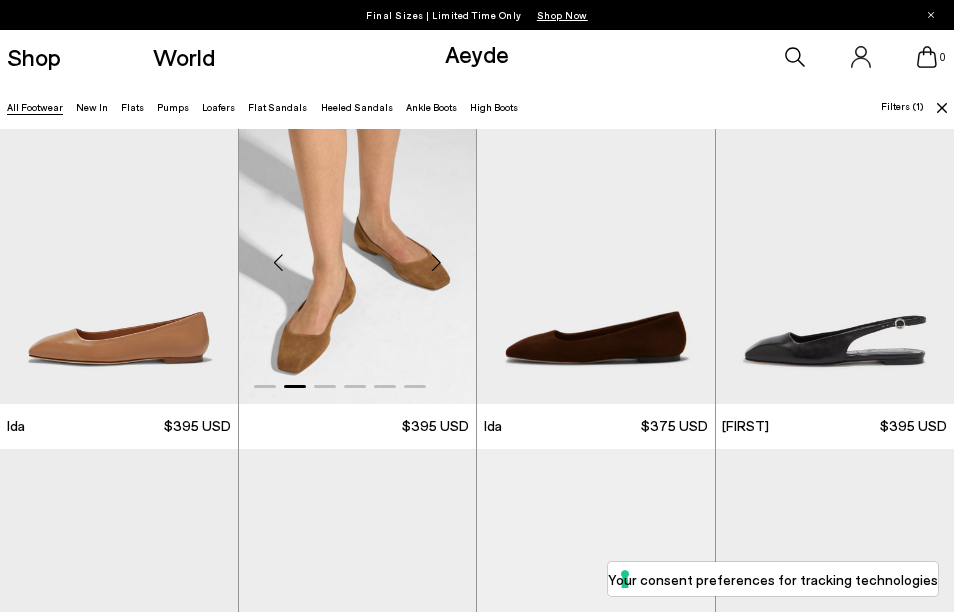 click at bounding box center (436, 262) 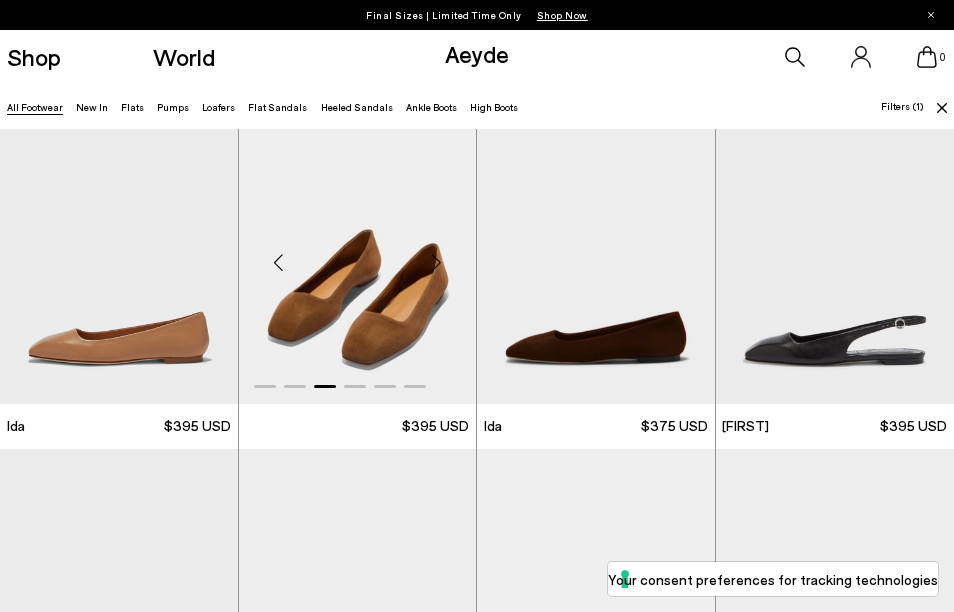 click at bounding box center (436, 262) 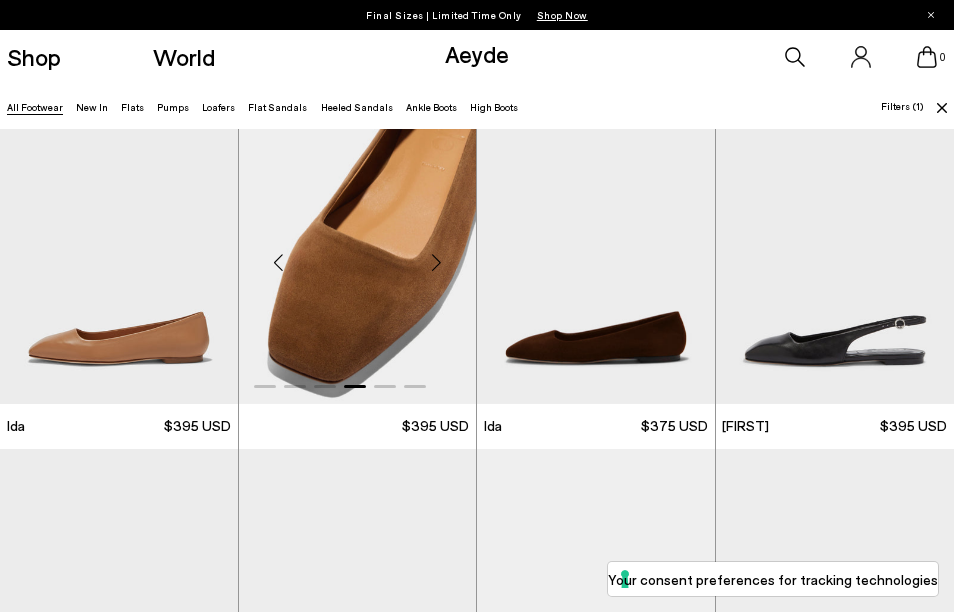 click at bounding box center [436, 262] 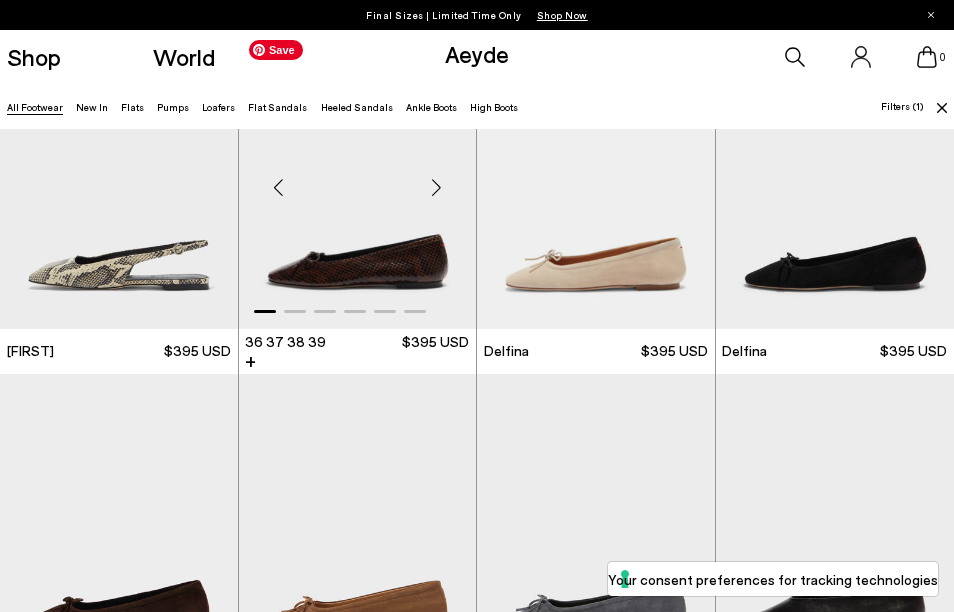scroll, scrollTop: 10078, scrollLeft: 0, axis: vertical 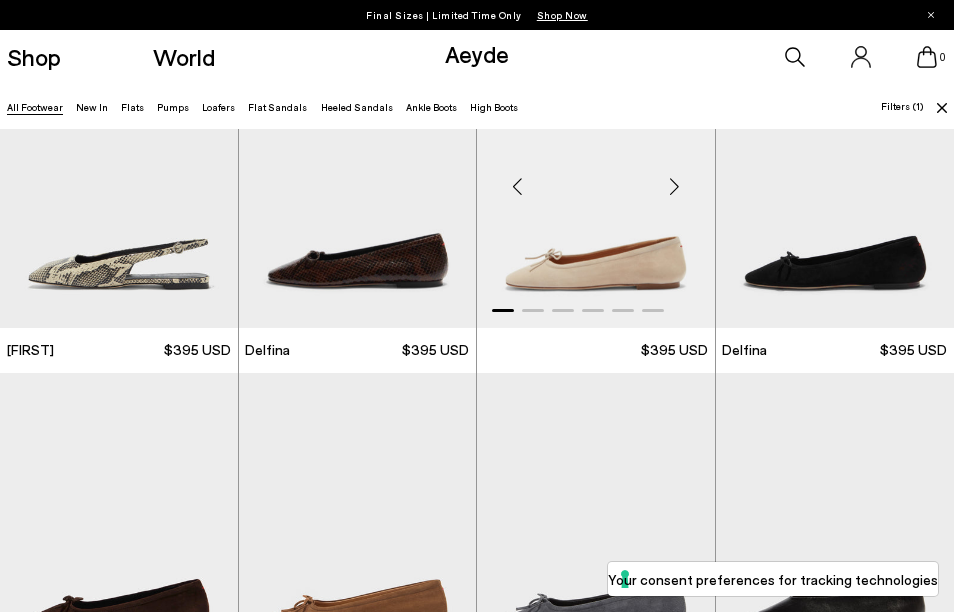 click at bounding box center (675, 186) 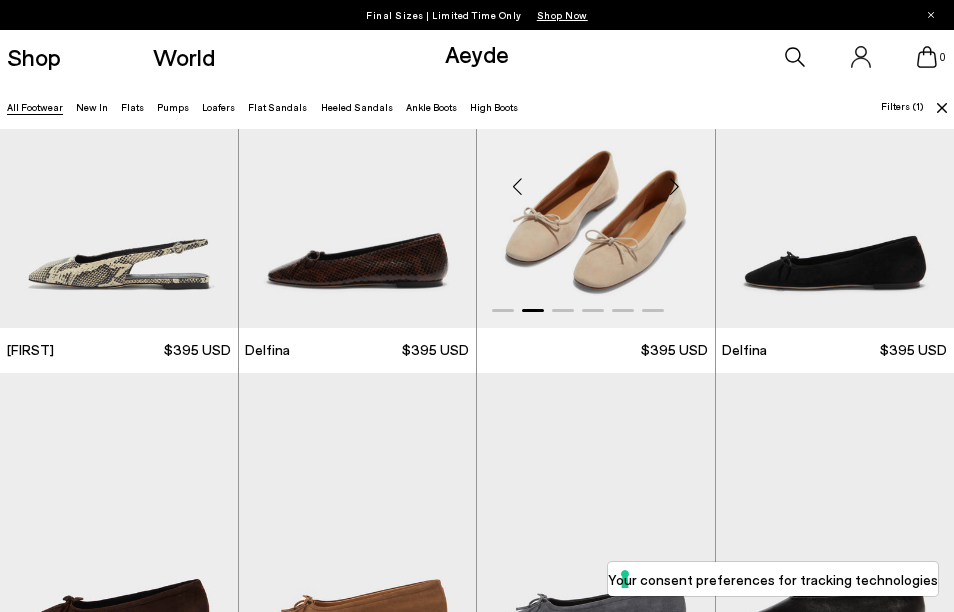 click at bounding box center [675, 186] 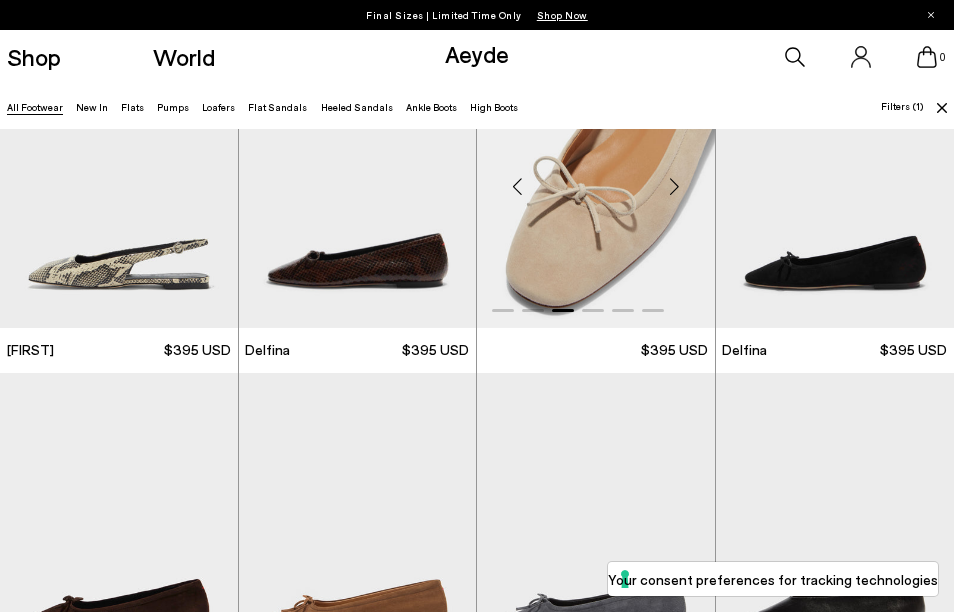 click at bounding box center [675, 186] 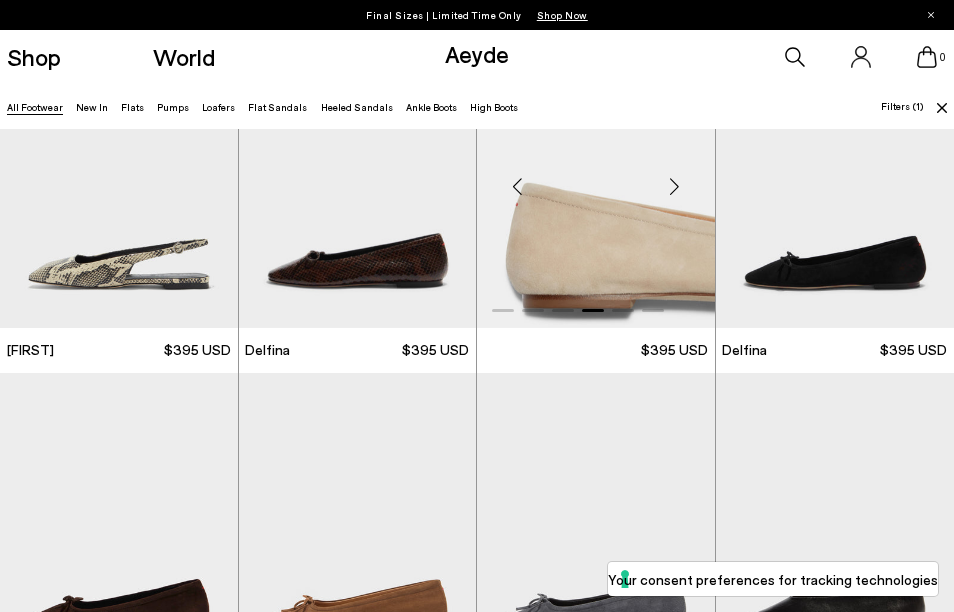 click at bounding box center [675, 186] 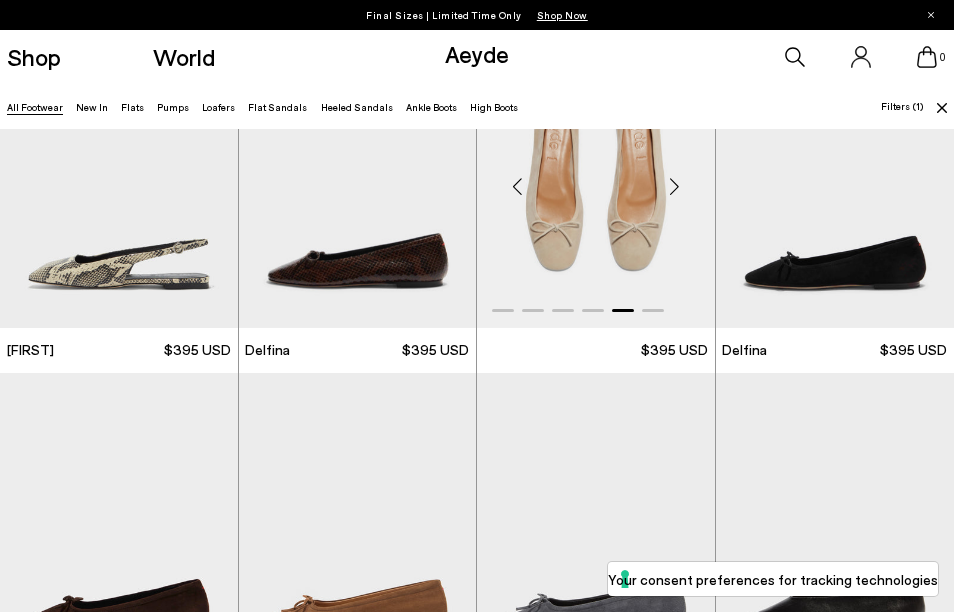 click at bounding box center (675, 186) 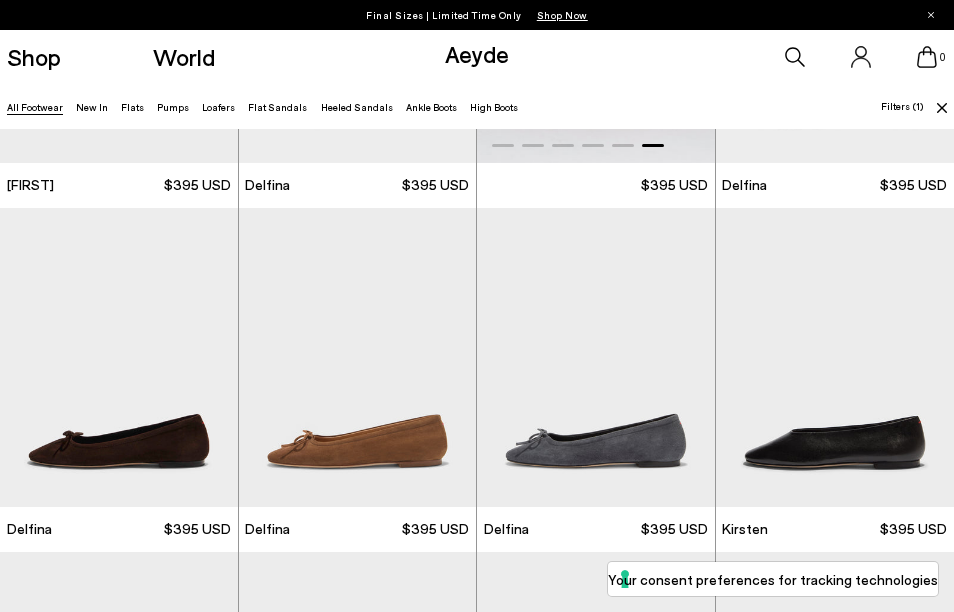 scroll, scrollTop: 10248, scrollLeft: 0, axis: vertical 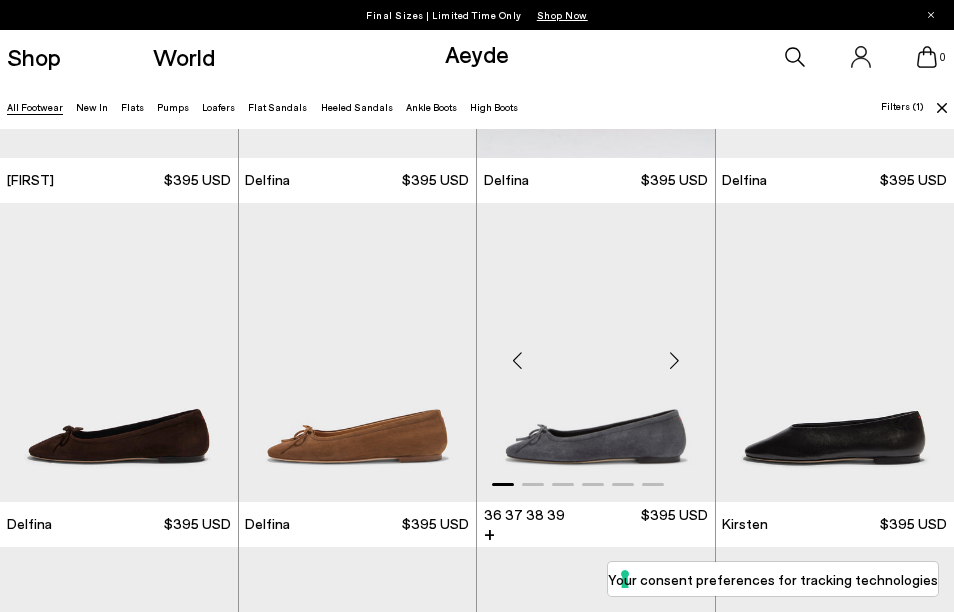 click at bounding box center [675, 360] 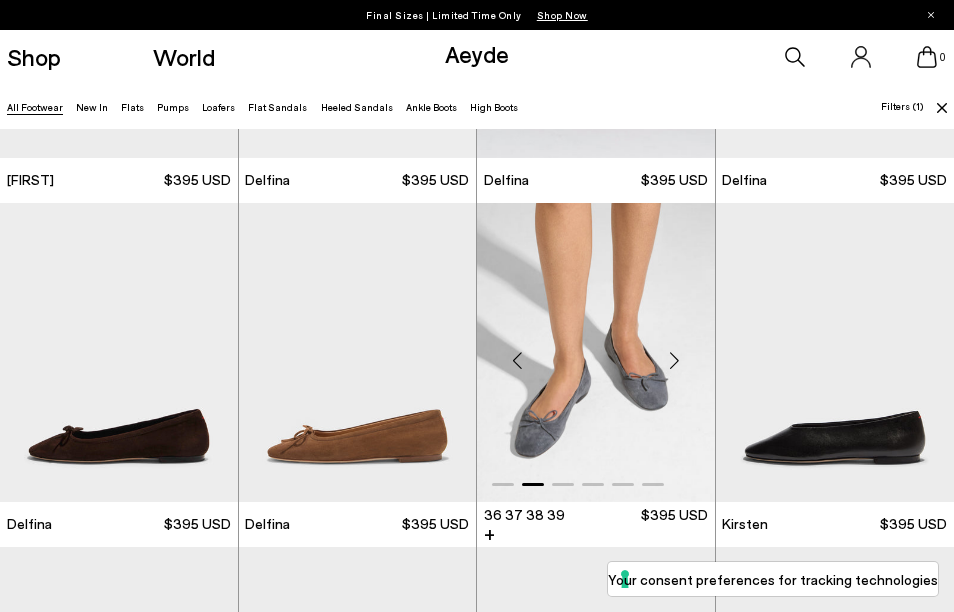 click at bounding box center (675, 360) 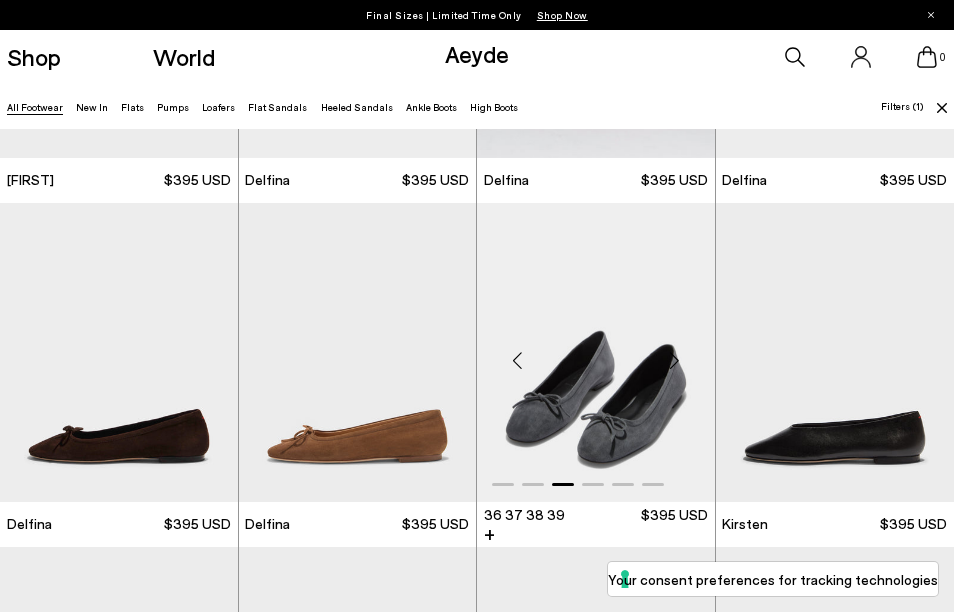 click at bounding box center (675, 360) 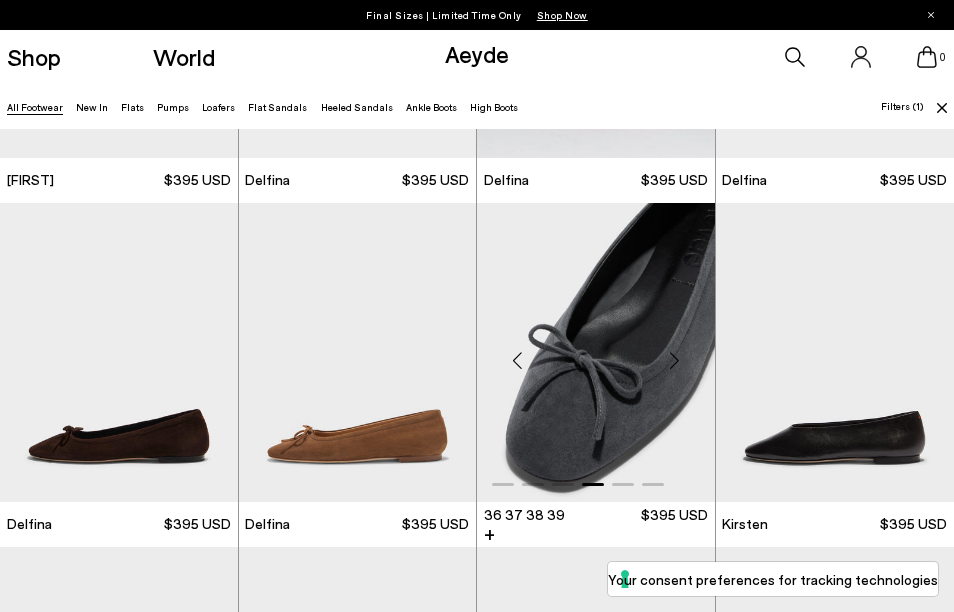 click at bounding box center (675, 360) 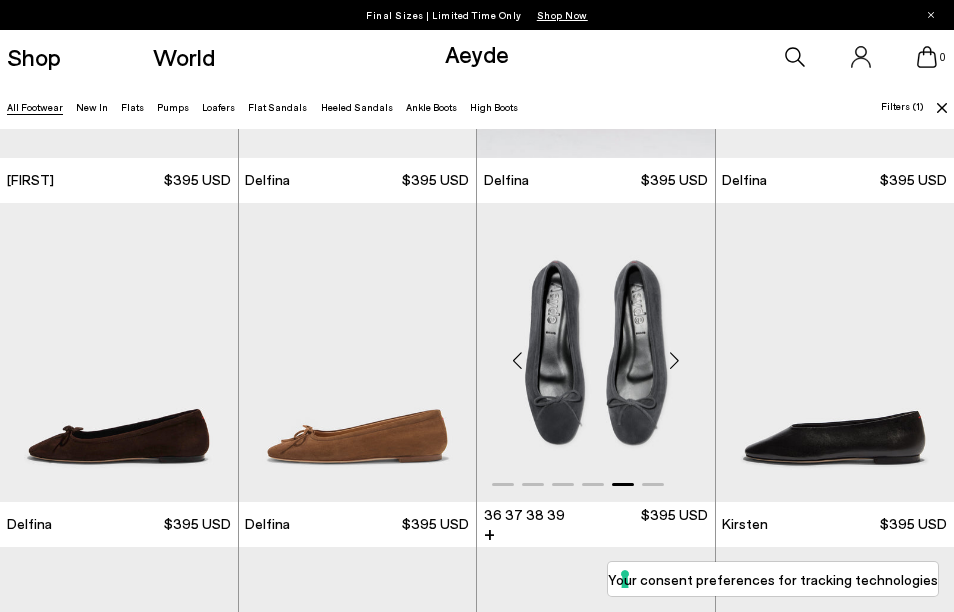 click at bounding box center (675, 360) 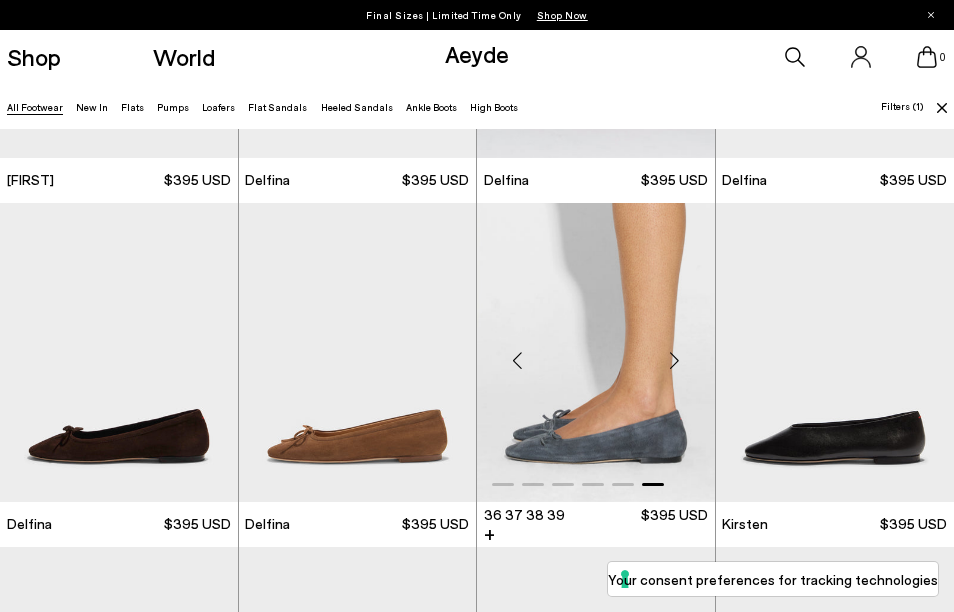 click at bounding box center [675, 360] 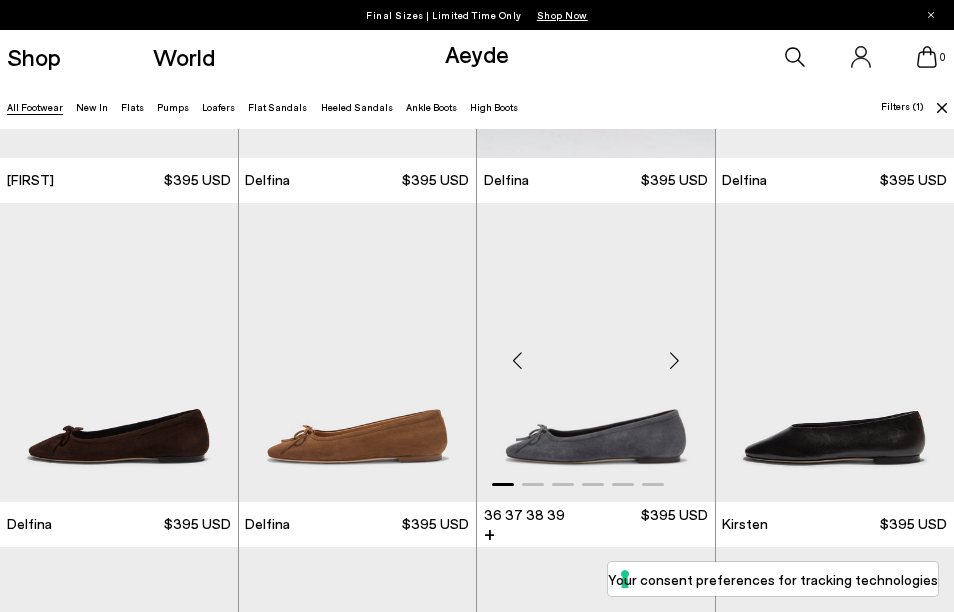 click at bounding box center [675, 360] 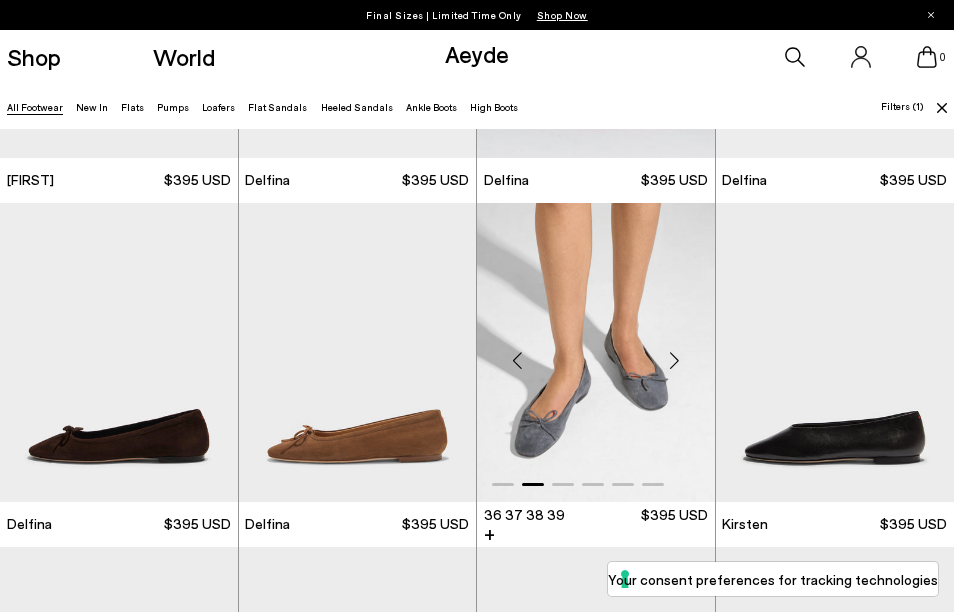 click at bounding box center [675, 360] 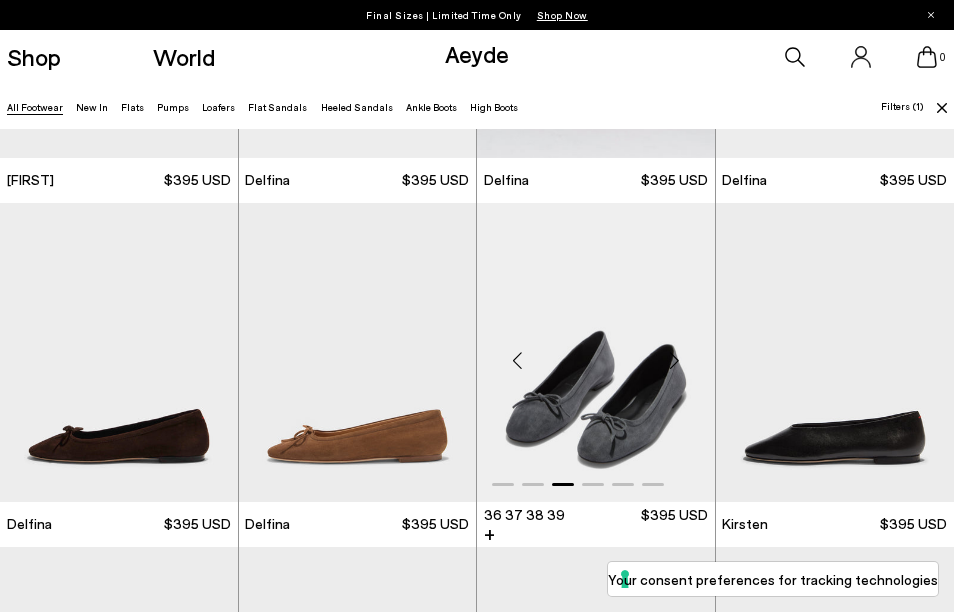 click at bounding box center (675, 360) 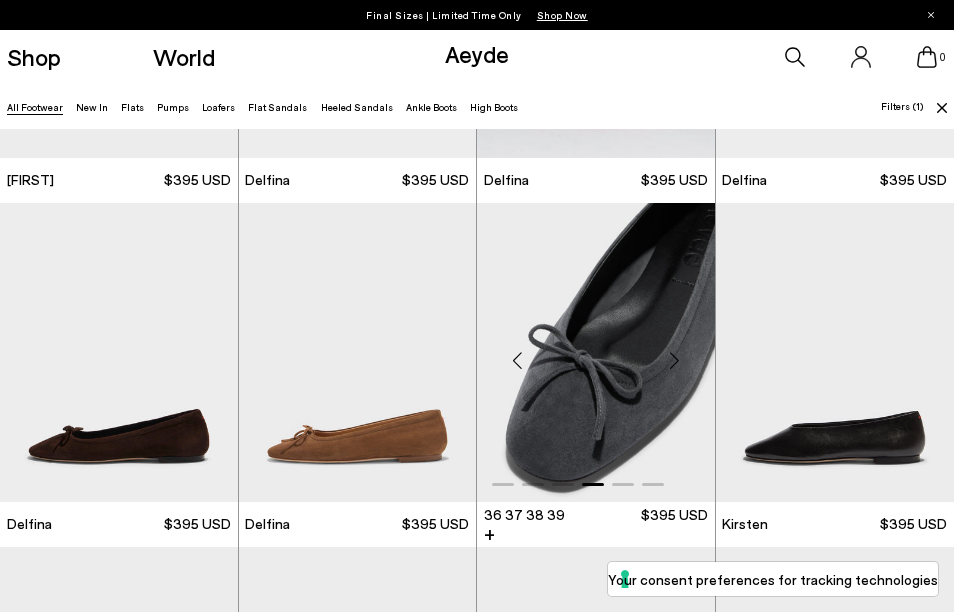 click at bounding box center [675, 360] 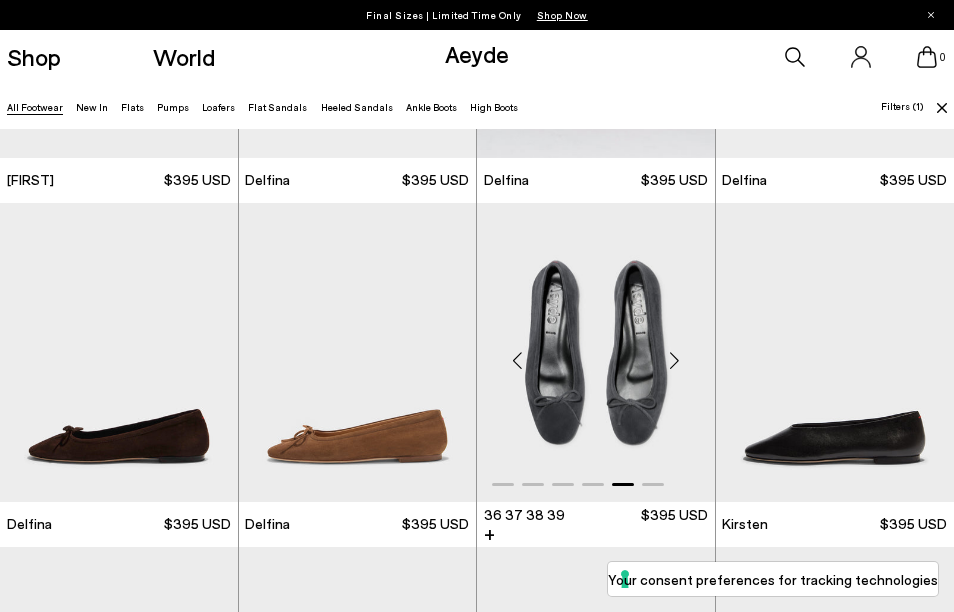 click at bounding box center (675, 360) 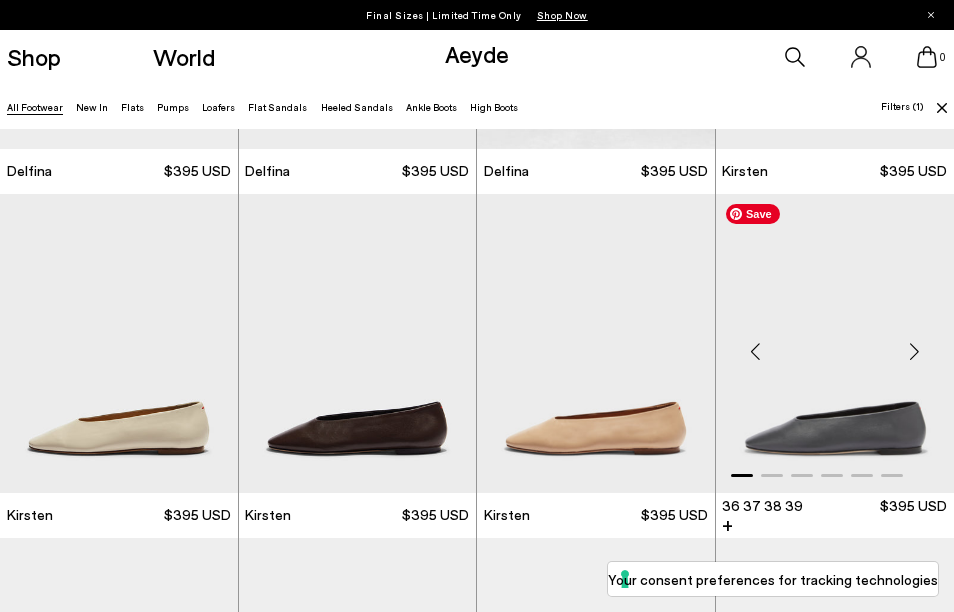 scroll, scrollTop: 10607, scrollLeft: 0, axis: vertical 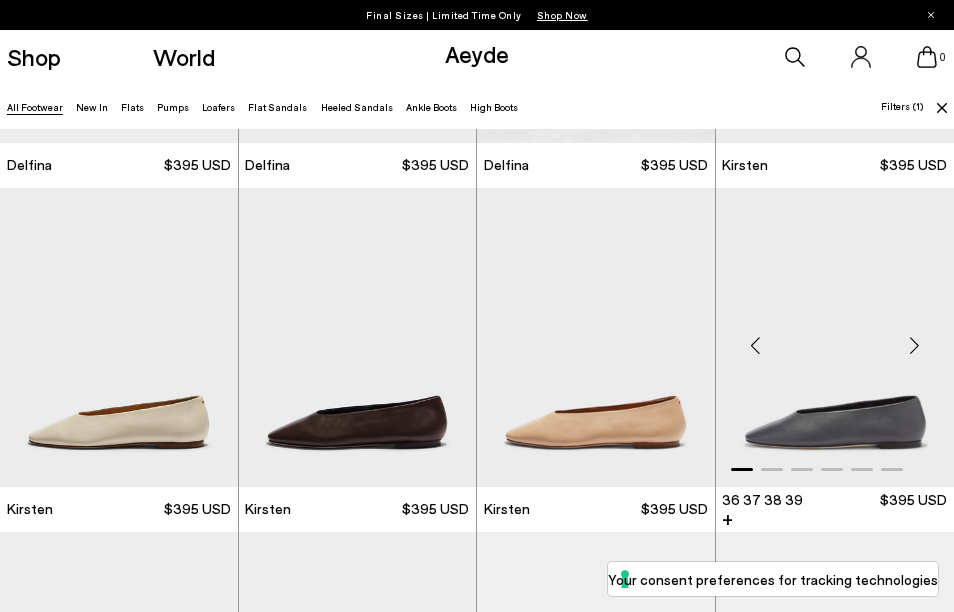 click at bounding box center [914, 345] 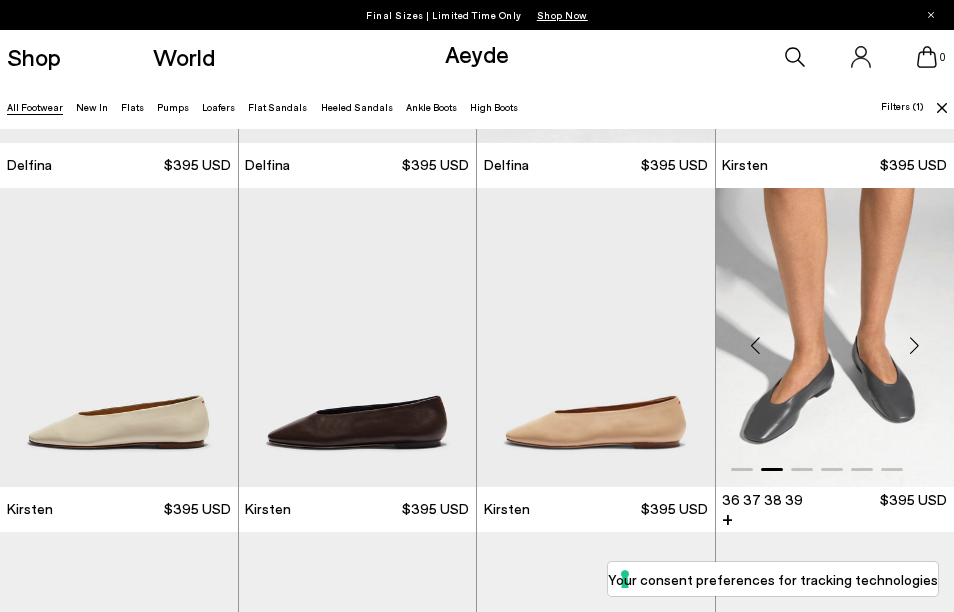 click at bounding box center (914, 345) 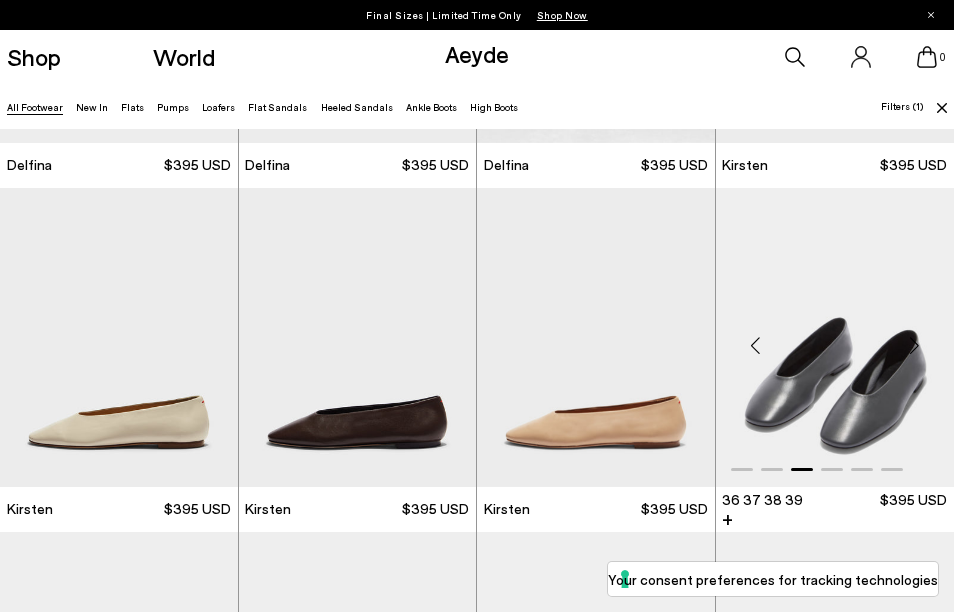 click at bounding box center (914, 345) 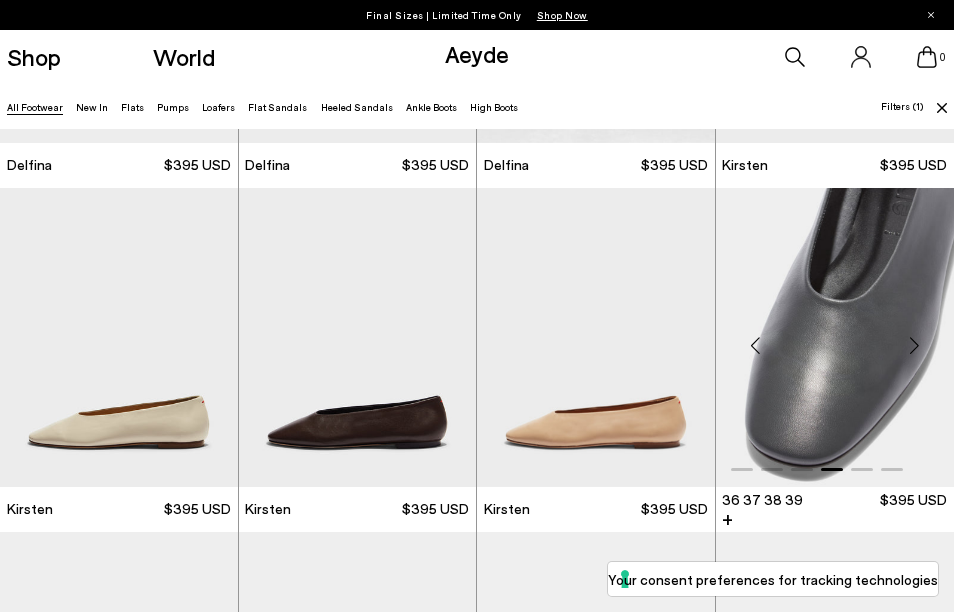 click at bounding box center [914, 345] 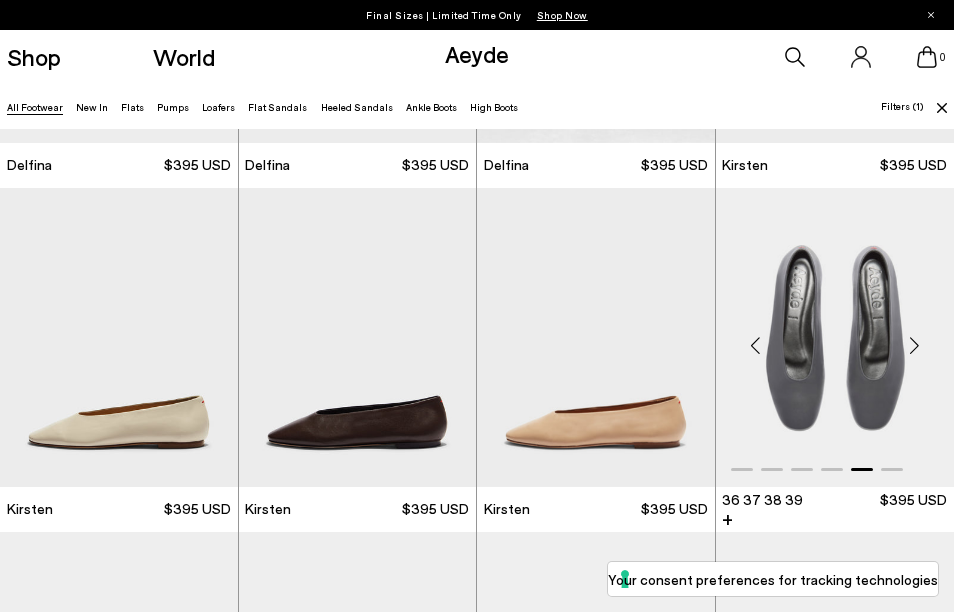 click at bounding box center [914, 345] 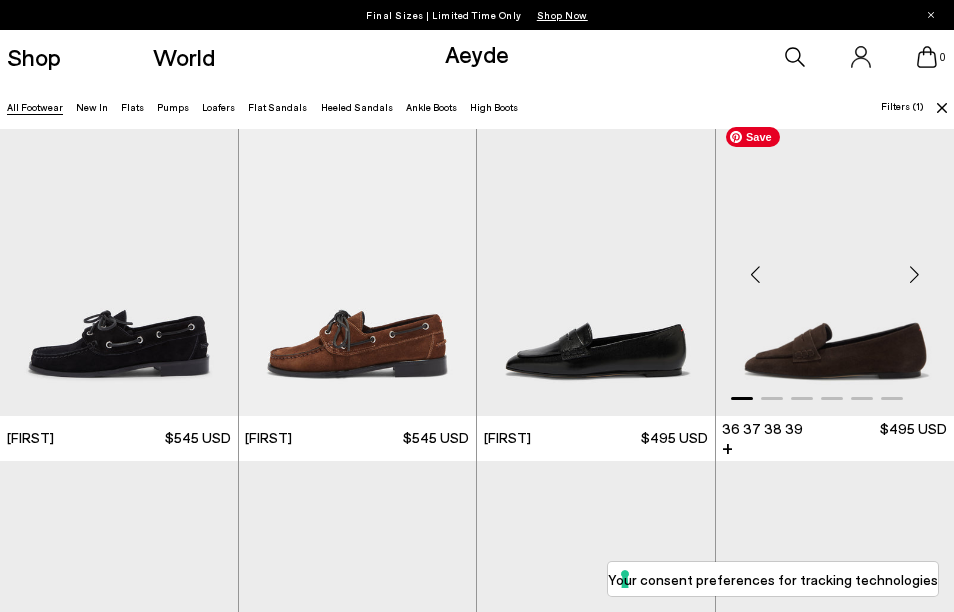 scroll, scrollTop: 12115, scrollLeft: 0, axis: vertical 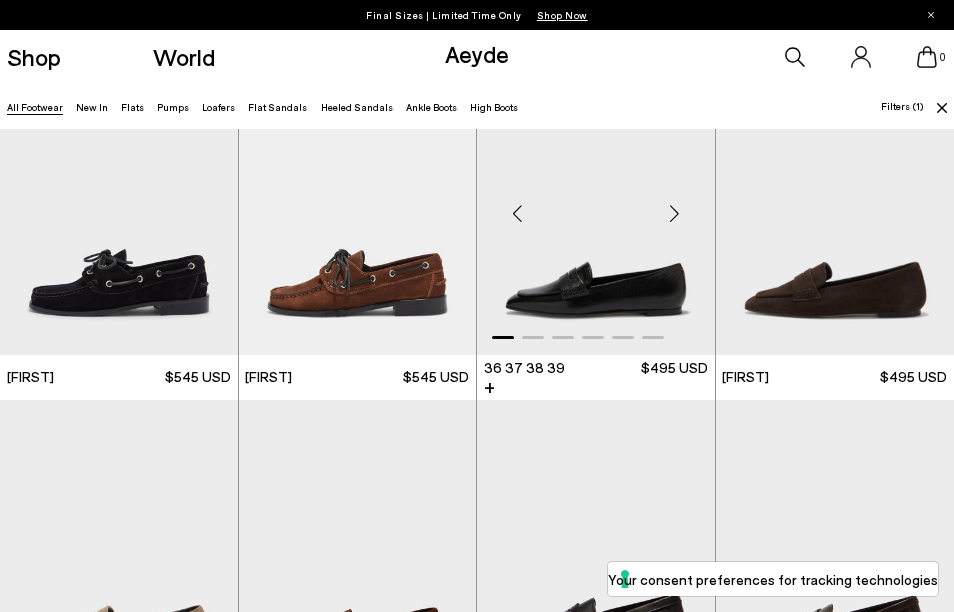 click at bounding box center (675, 213) 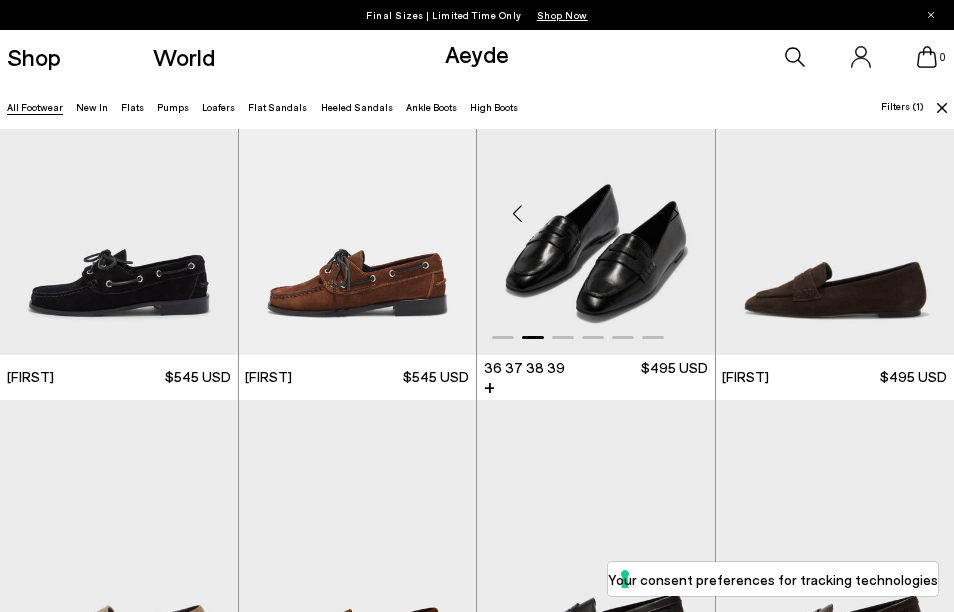 click at bounding box center [675, 213] 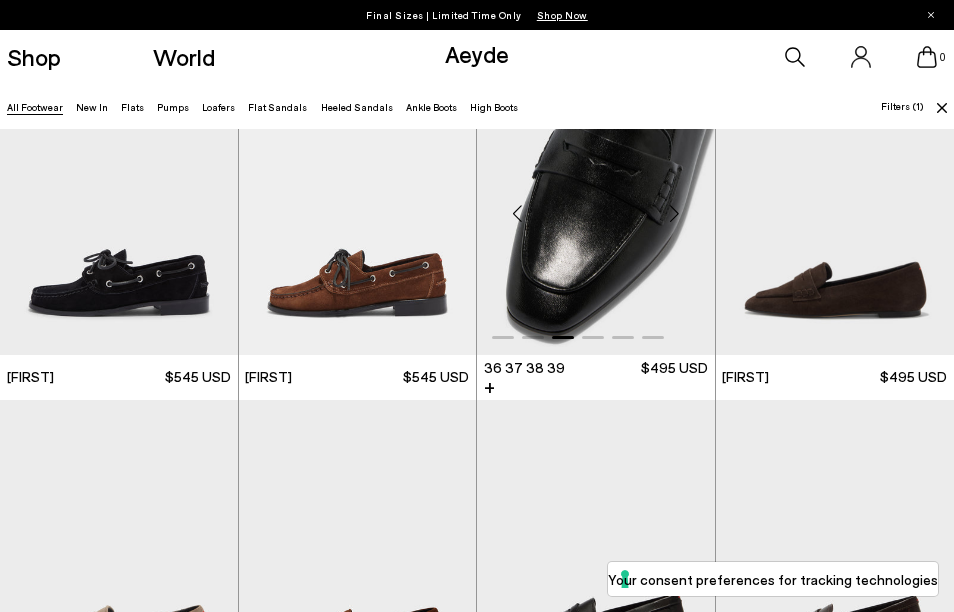 click at bounding box center (675, 213) 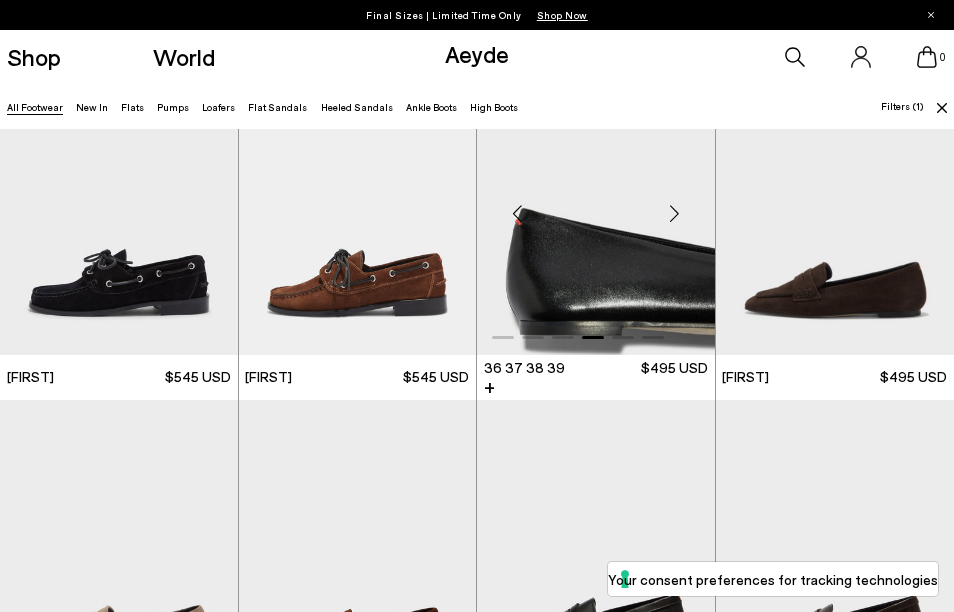 click at bounding box center (675, 213) 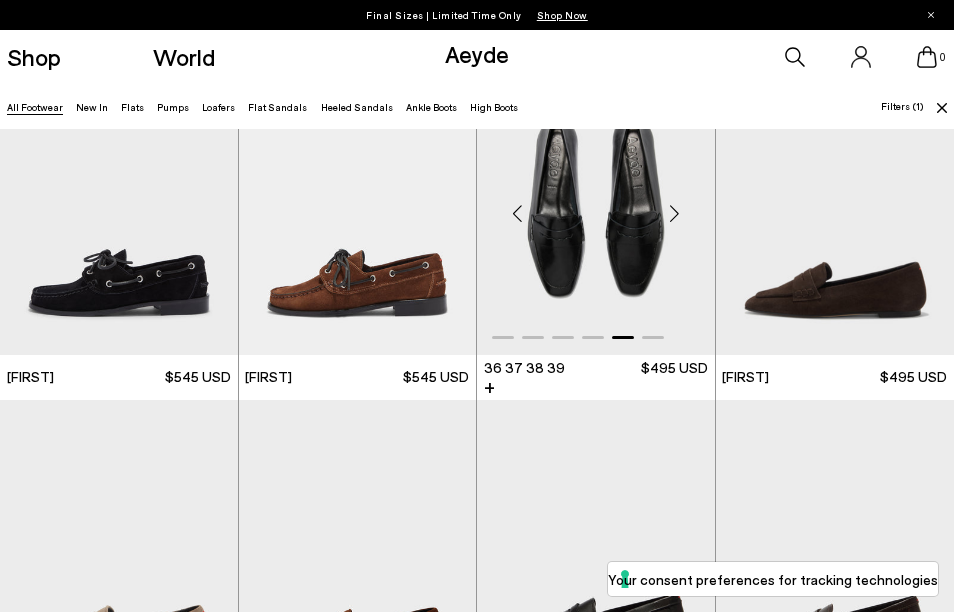 click at bounding box center [675, 213] 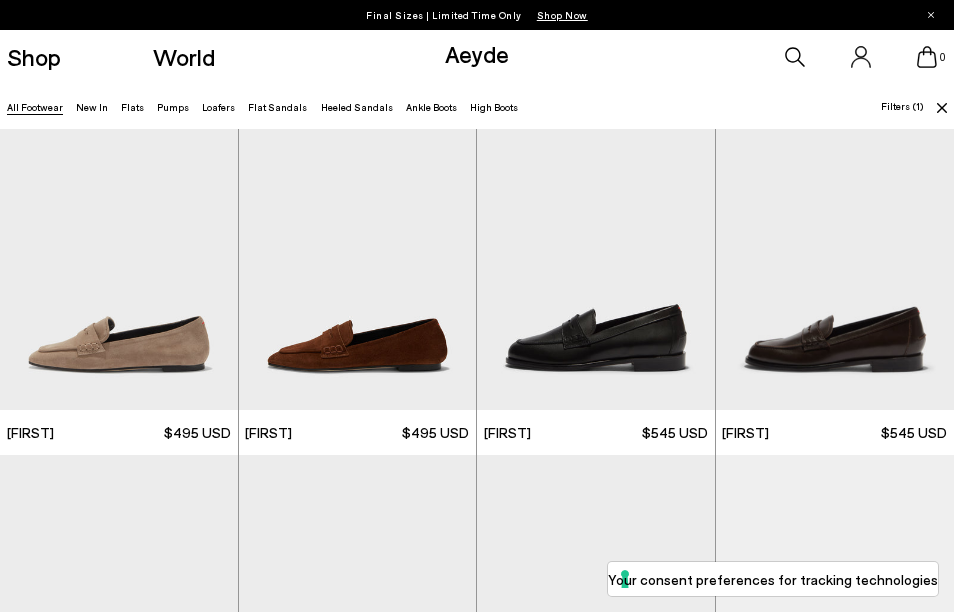 scroll, scrollTop: 12406, scrollLeft: 0, axis: vertical 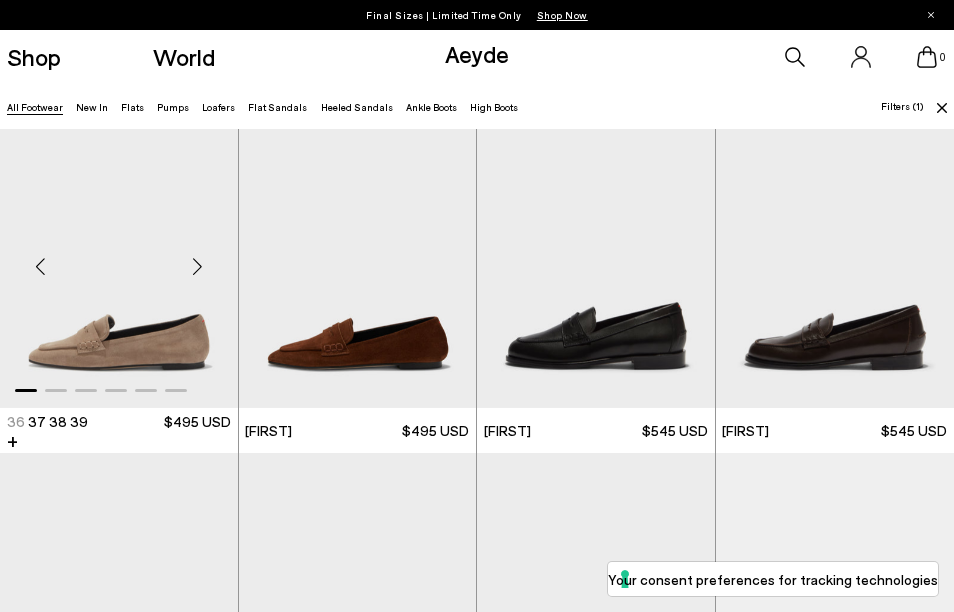 click at bounding box center (198, 267) 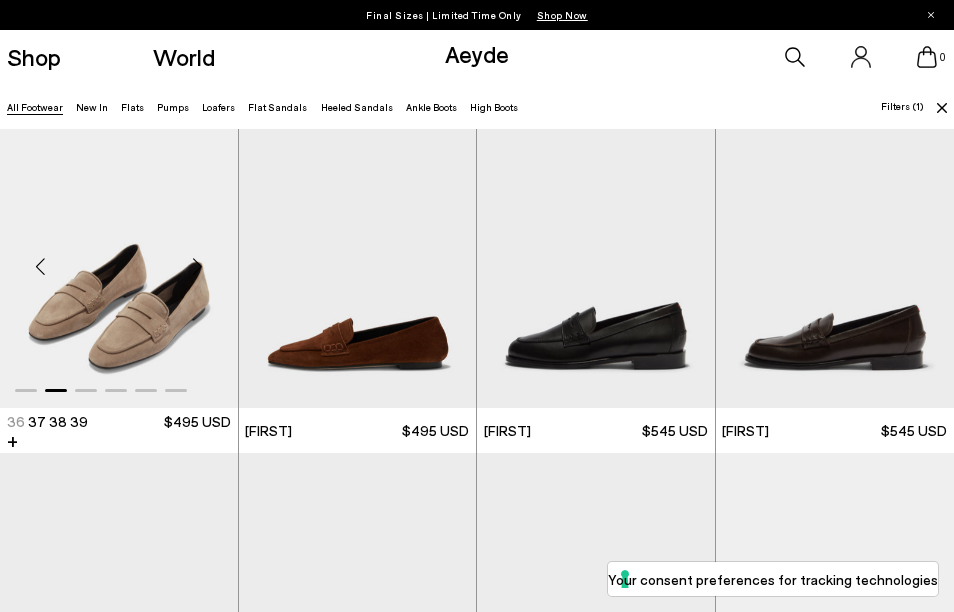 click at bounding box center [198, 267] 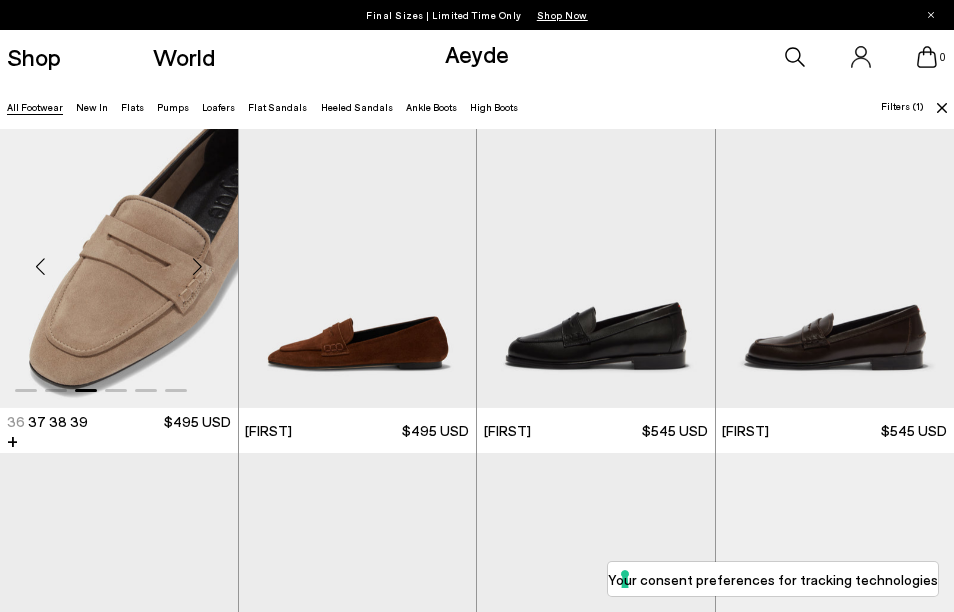 click at bounding box center [198, 267] 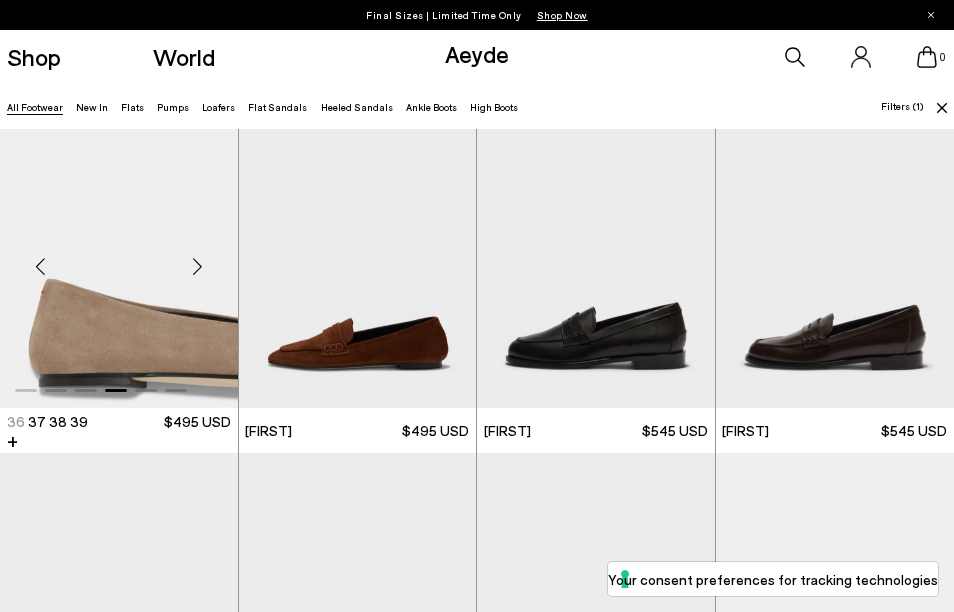 click at bounding box center (198, 267) 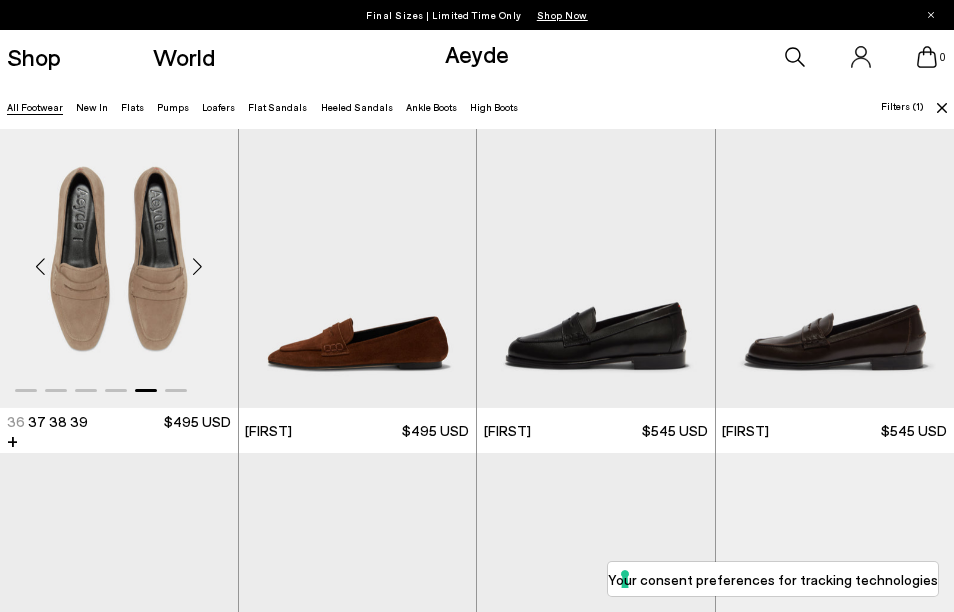 click at bounding box center (198, 267) 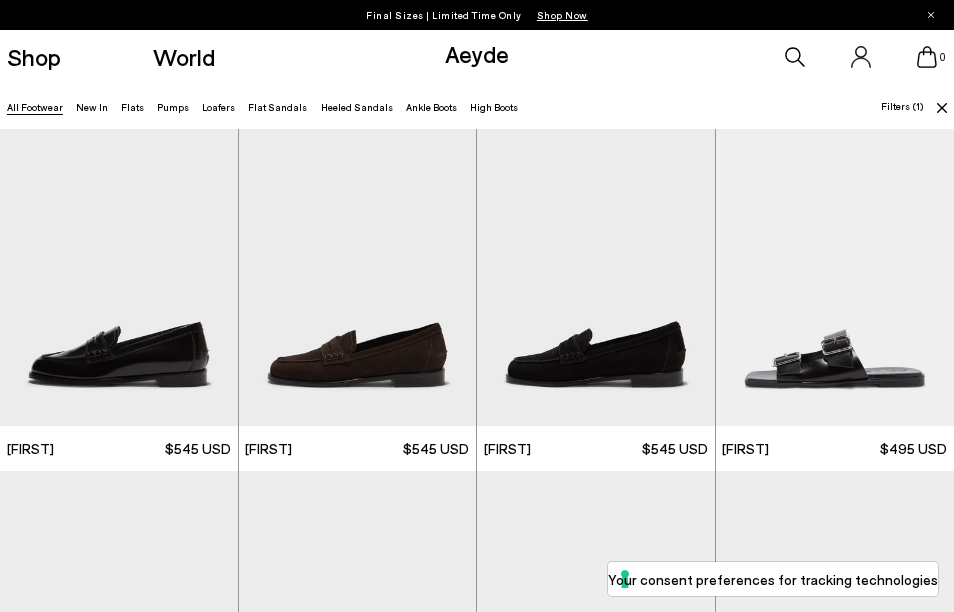 scroll, scrollTop: 12737, scrollLeft: 0, axis: vertical 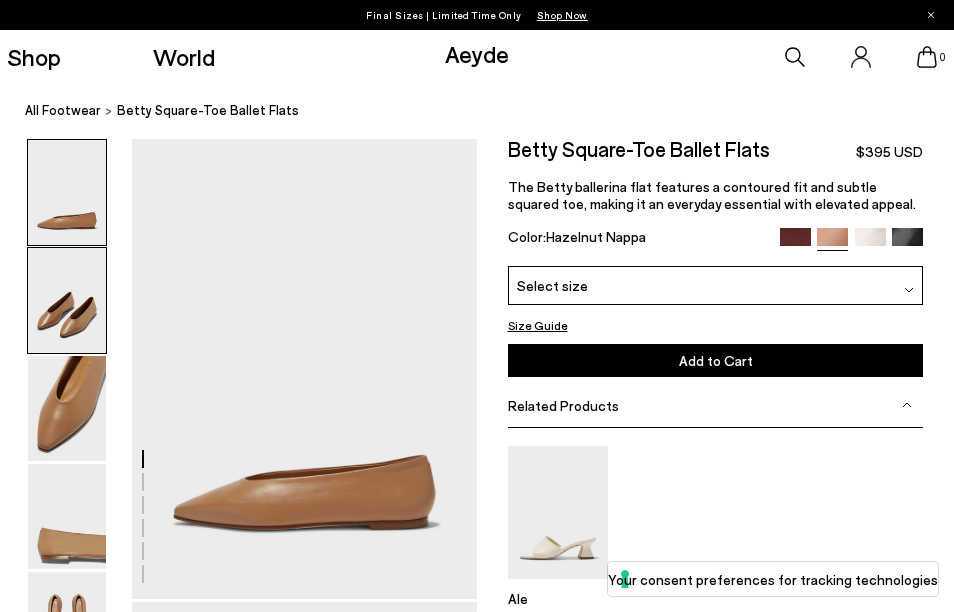 click at bounding box center [67, 300] 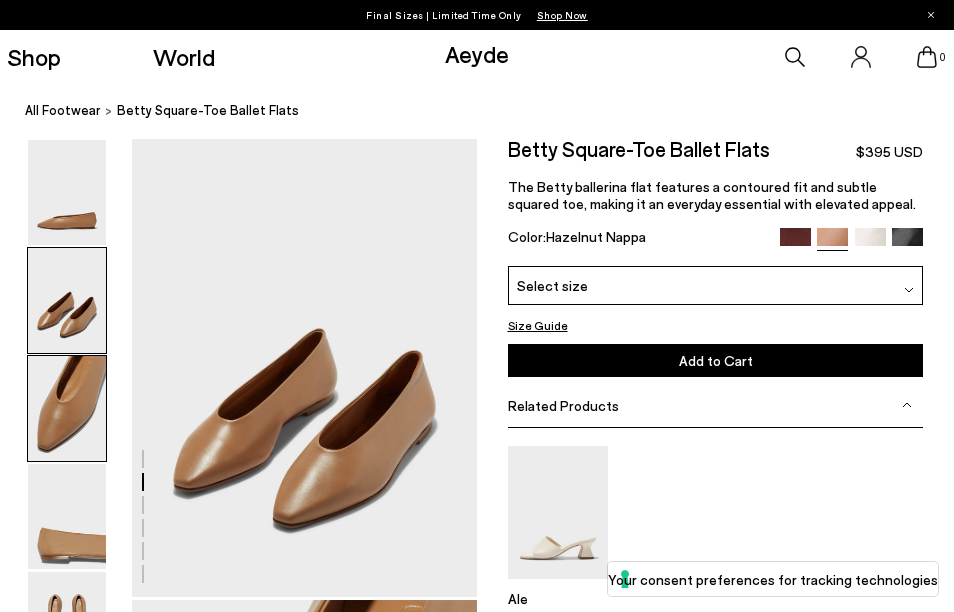 click at bounding box center [67, 408] 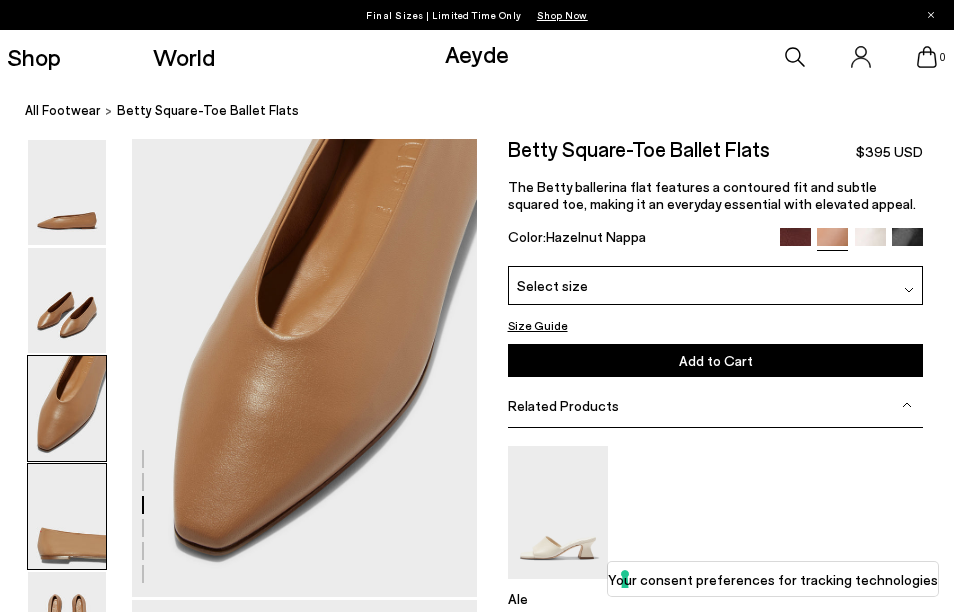 click at bounding box center (67, 516) 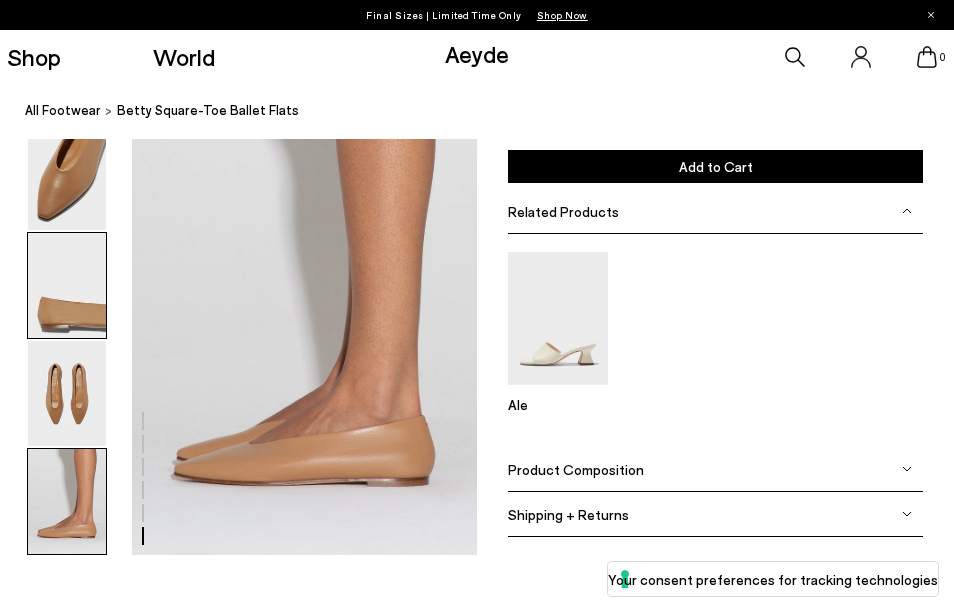 scroll, scrollTop: 2353, scrollLeft: 0, axis: vertical 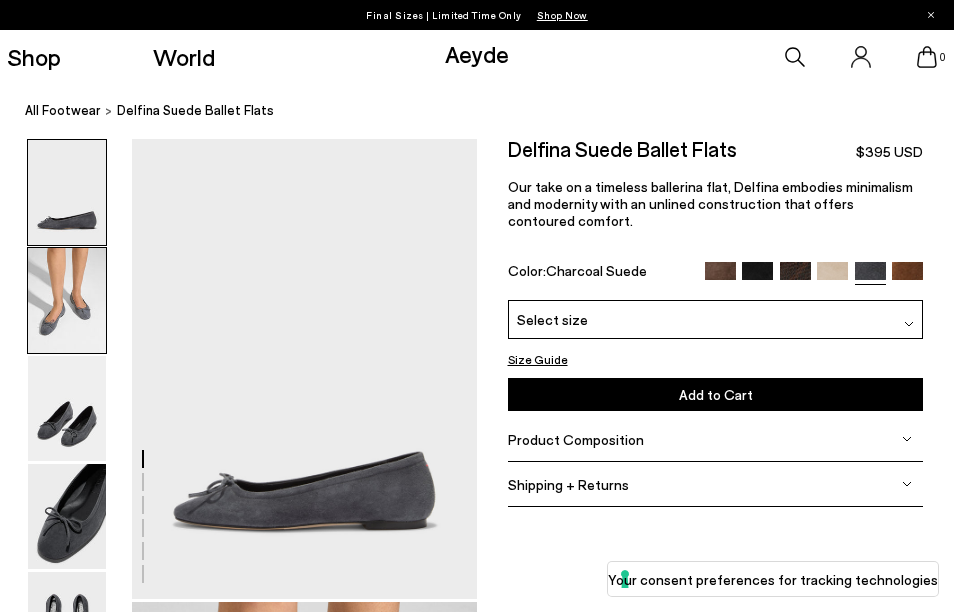 click at bounding box center (67, 300) 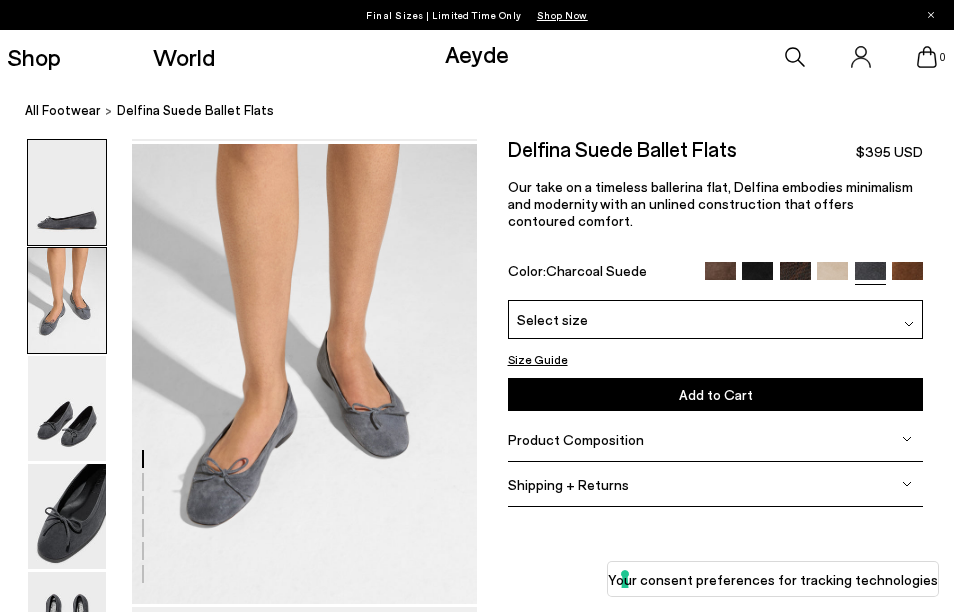 scroll, scrollTop: 465, scrollLeft: 0, axis: vertical 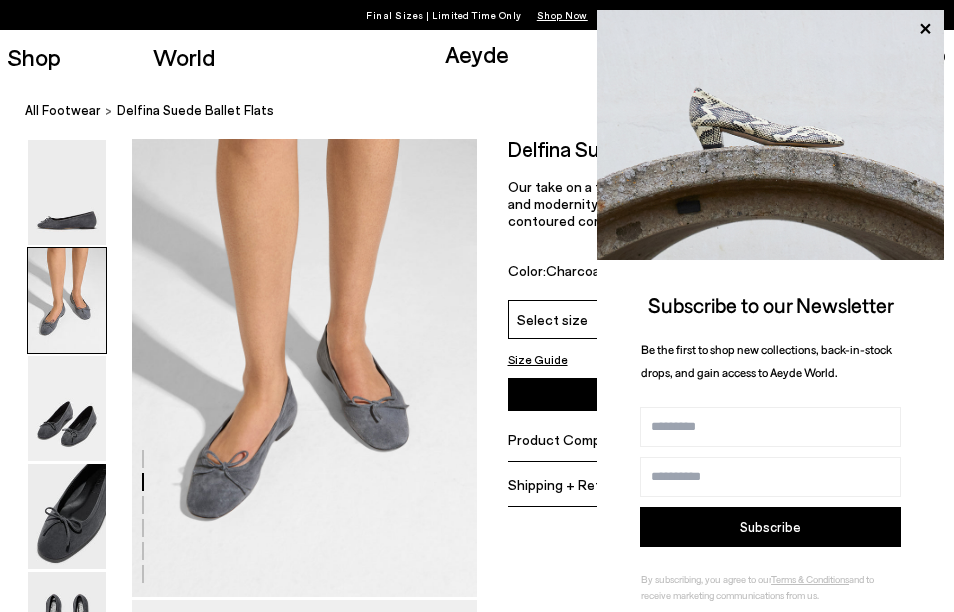 click on "Our take on a timeless ballerina flat, Delfina embodies minimalism and modernity with an unlined construction that offers contoured comfort." at bounding box center (716, 212) 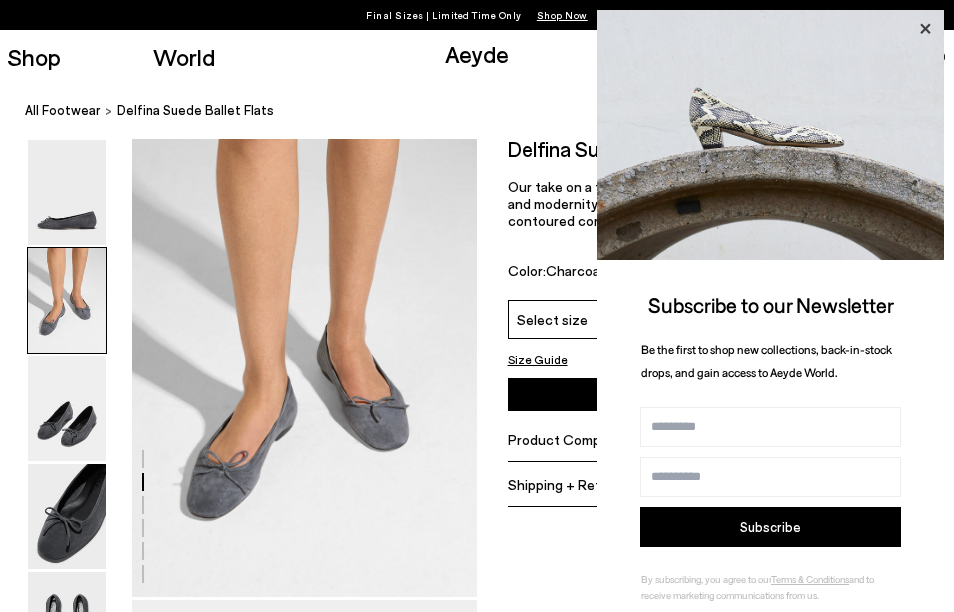 click 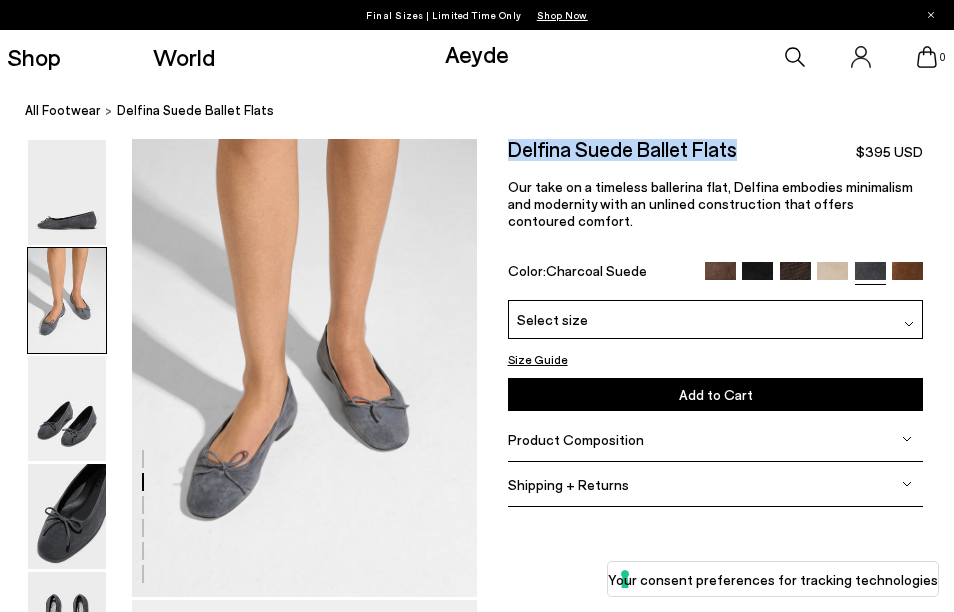 drag, startPoint x: 754, startPoint y: 149, endPoint x: 507, endPoint y: 144, distance: 247.0506 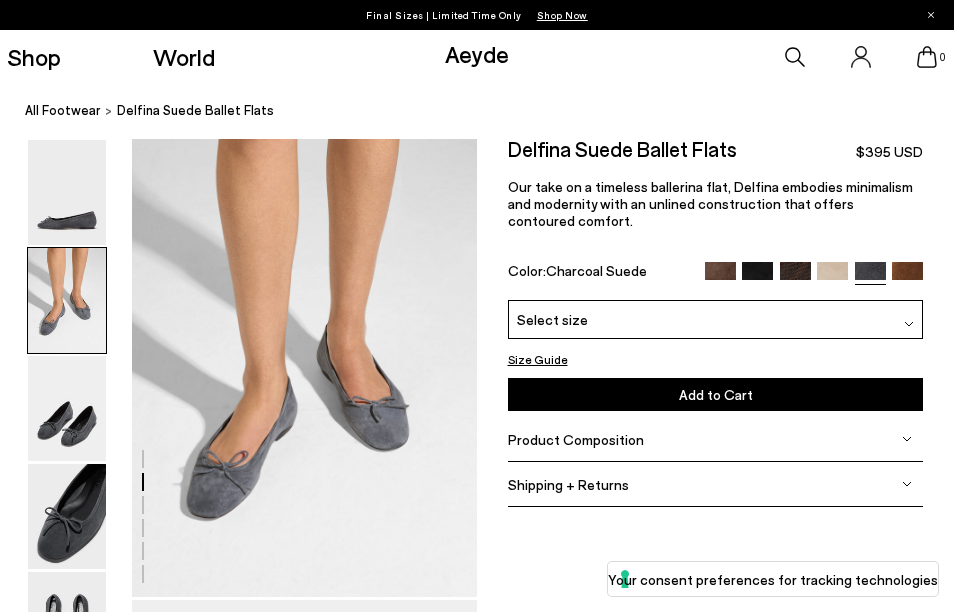 click on "Our take on a timeless ballerina flat, Delfina embodies minimalism and modernity with an unlined construction that offers contoured comfort." at bounding box center [716, 212] 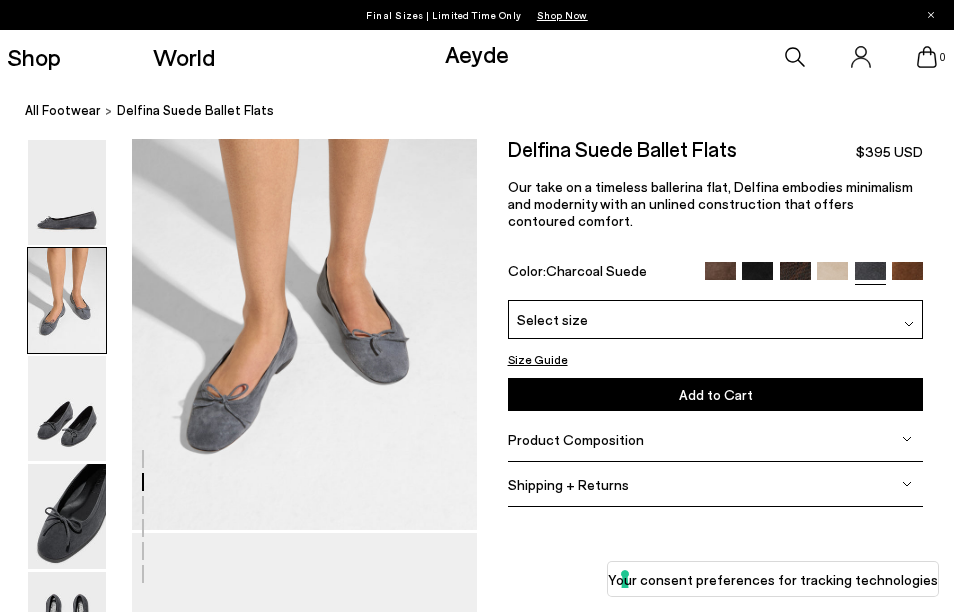scroll, scrollTop: 497, scrollLeft: 0, axis: vertical 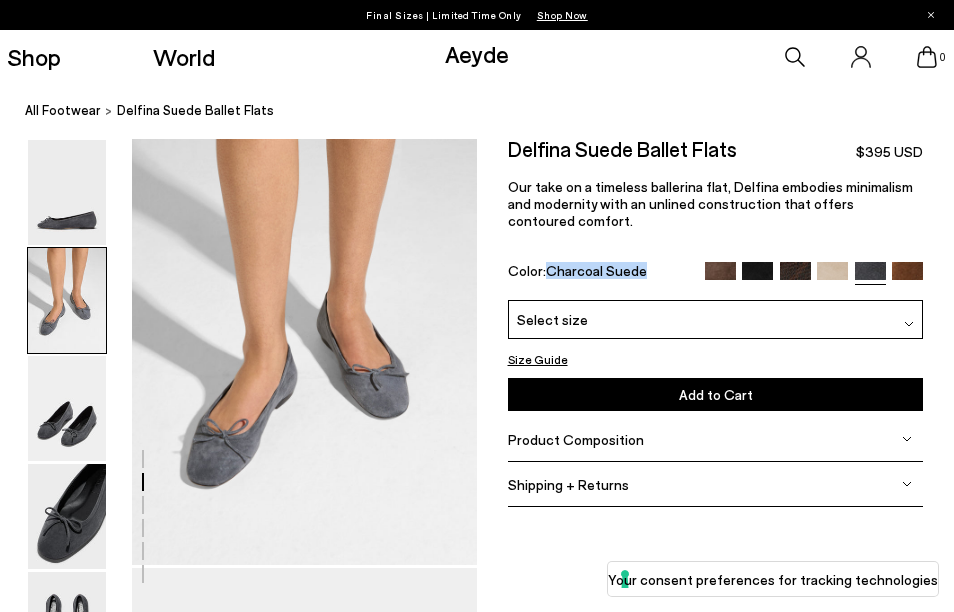 drag, startPoint x: 654, startPoint y: 254, endPoint x: 546, endPoint y: 254, distance: 108 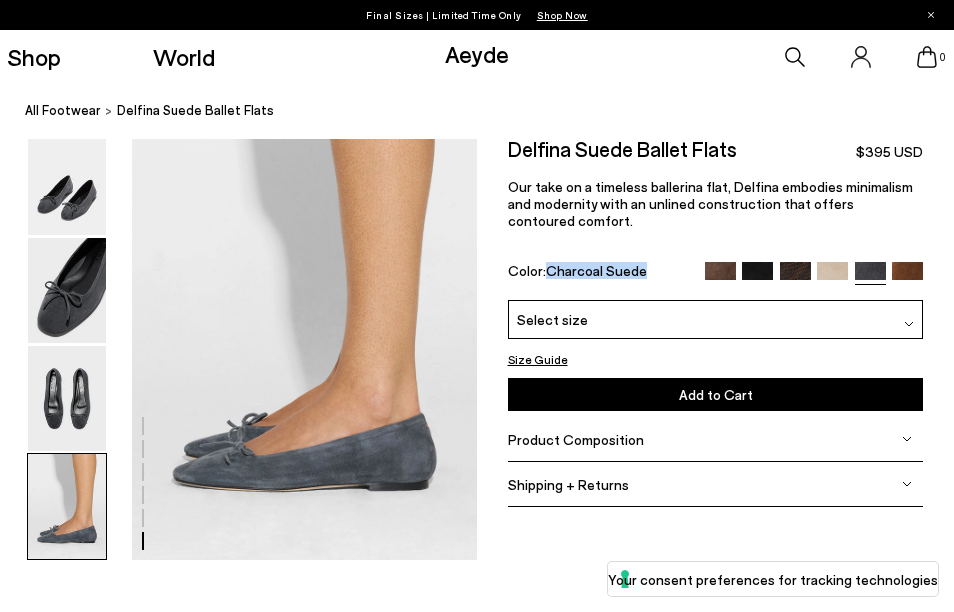 scroll, scrollTop: 2355, scrollLeft: 0, axis: vertical 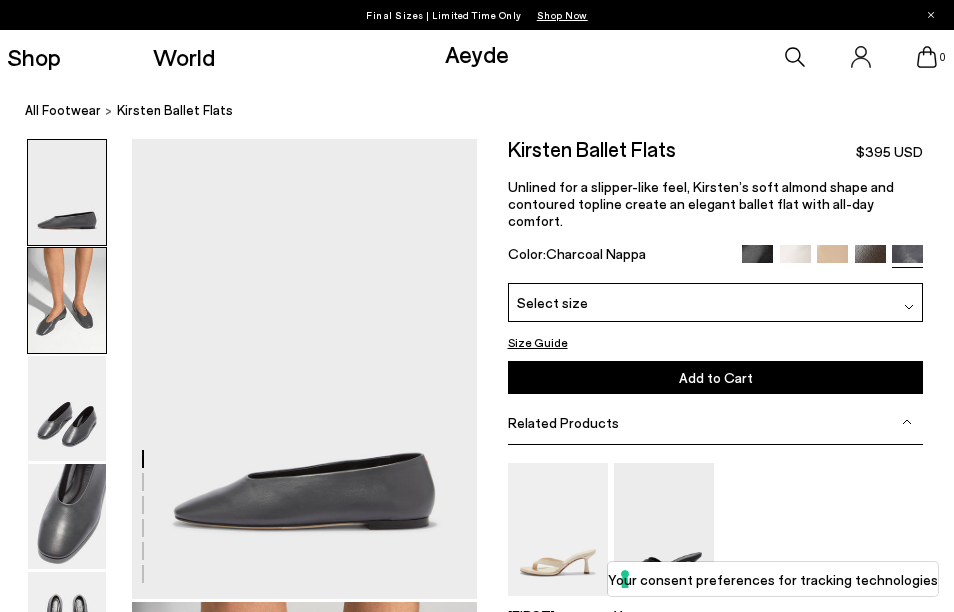 click at bounding box center [67, 300] 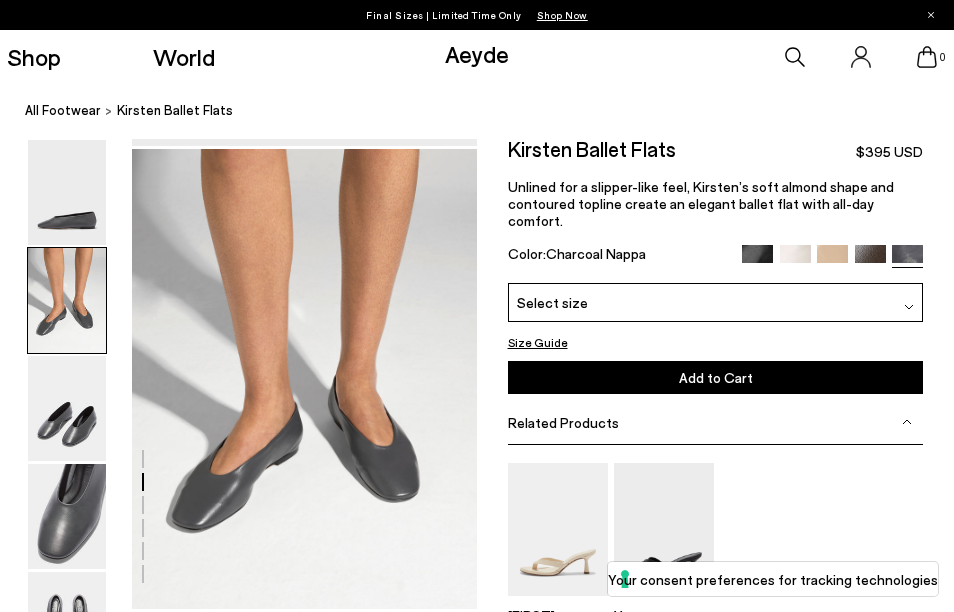 scroll, scrollTop: 465, scrollLeft: 0, axis: vertical 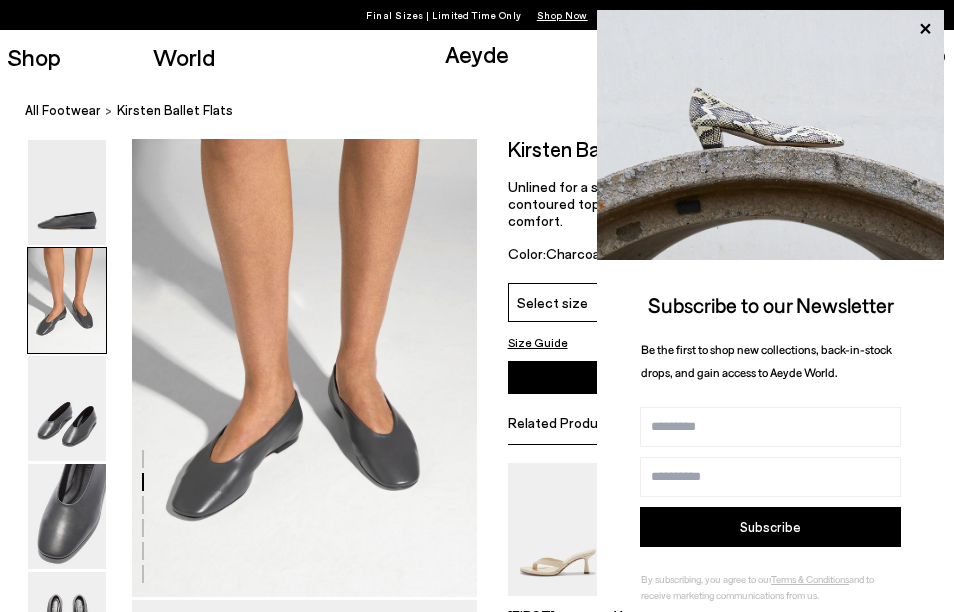 click at bounding box center (770, 135) 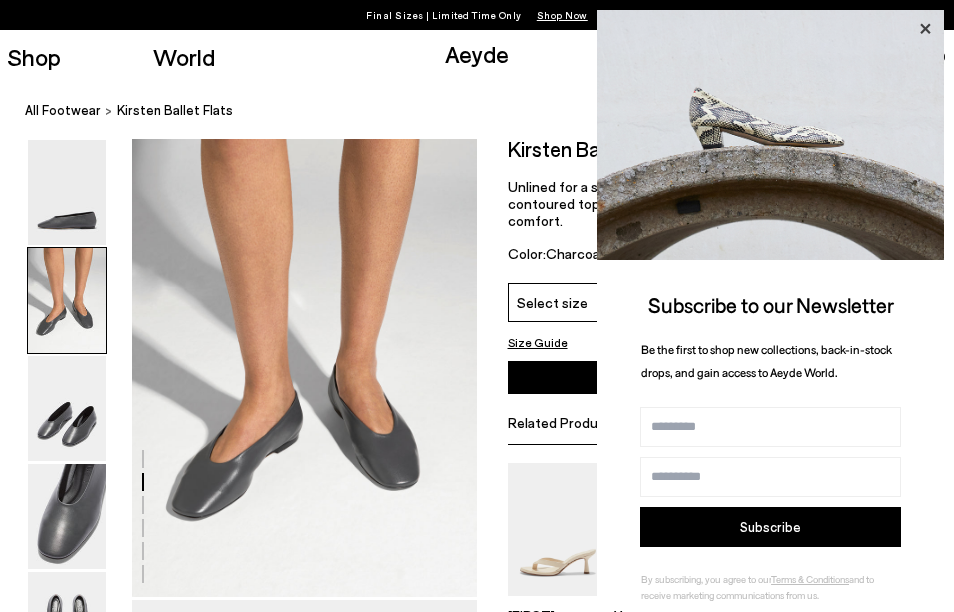 click 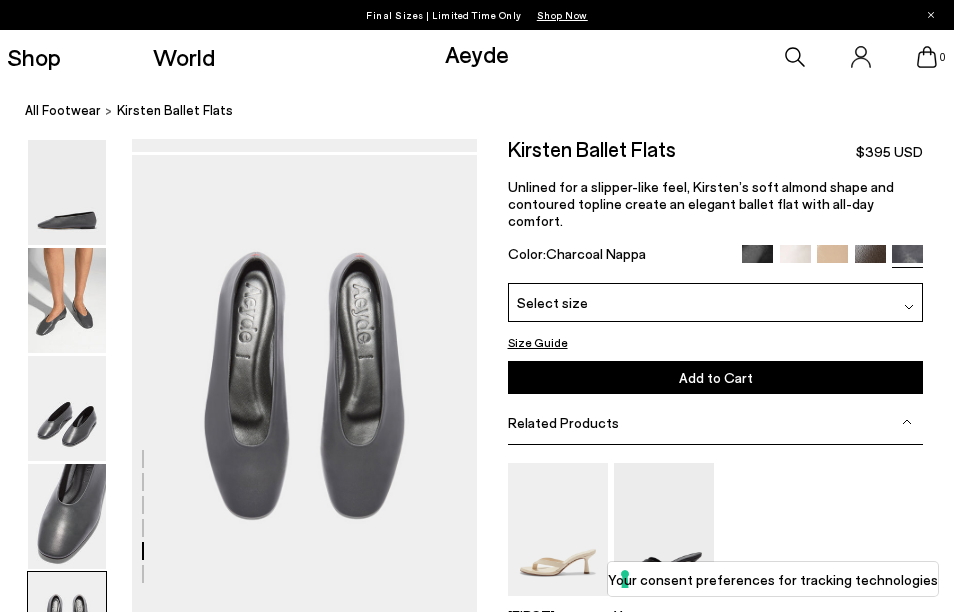 scroll, scrollTop: 1800, scrollLeft: 0, axis: vertical 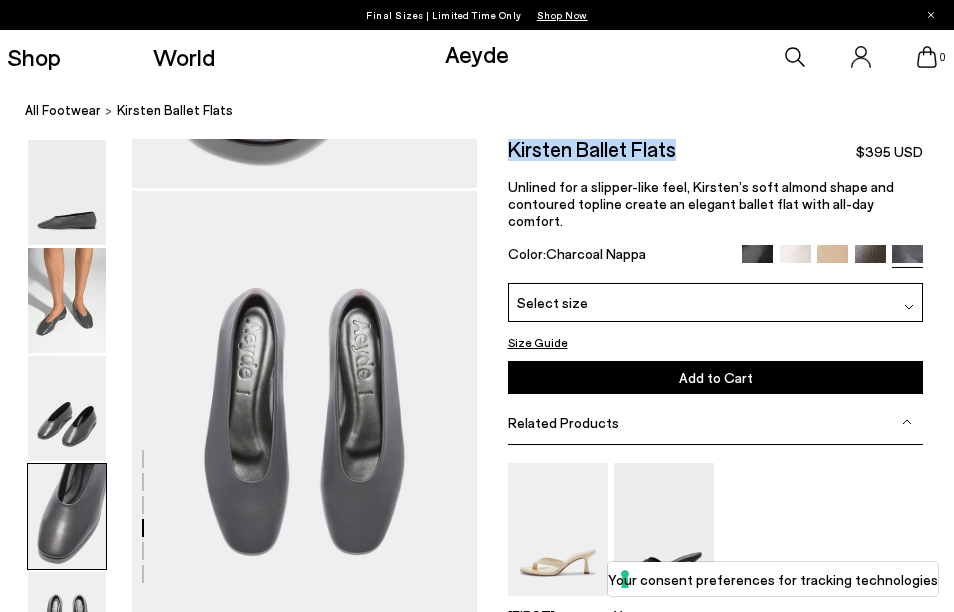 drag, startPoint x: 698, startPoint y: 162, endPoint x: 505, endPoint y: 158, distance: 193.04144 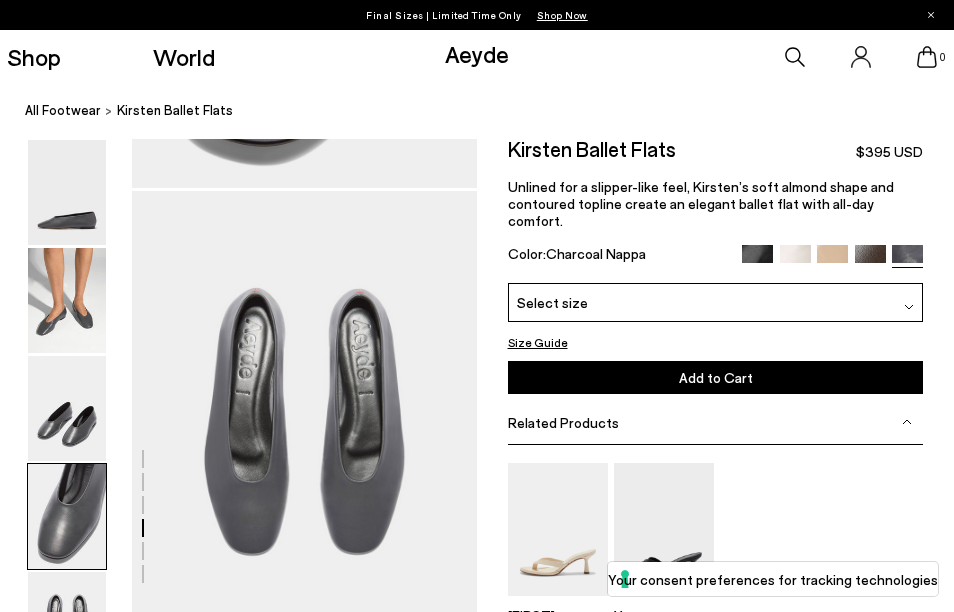 click on "Kirsten Ballet Flats
$395 USD
Unlined for a slipper-like feel, Kirsten’s soft almond shape and contoured topline create an elegant ballet flat with all-day comfort.
Color:  Charcoal Nappa" at bounding box center (716, 211) 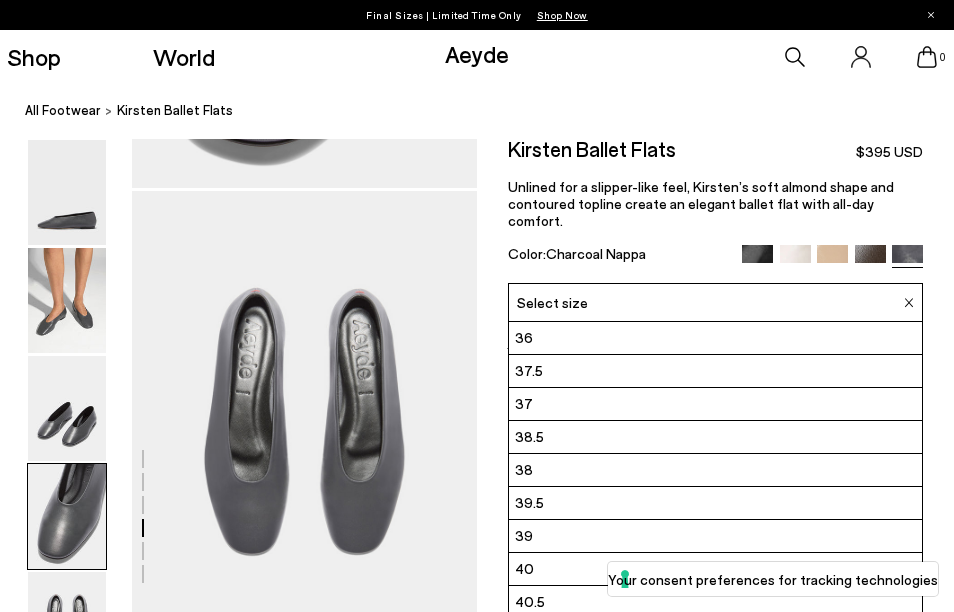scroll, scrollTop: 59, scrollLeft: 0, axis: vertical 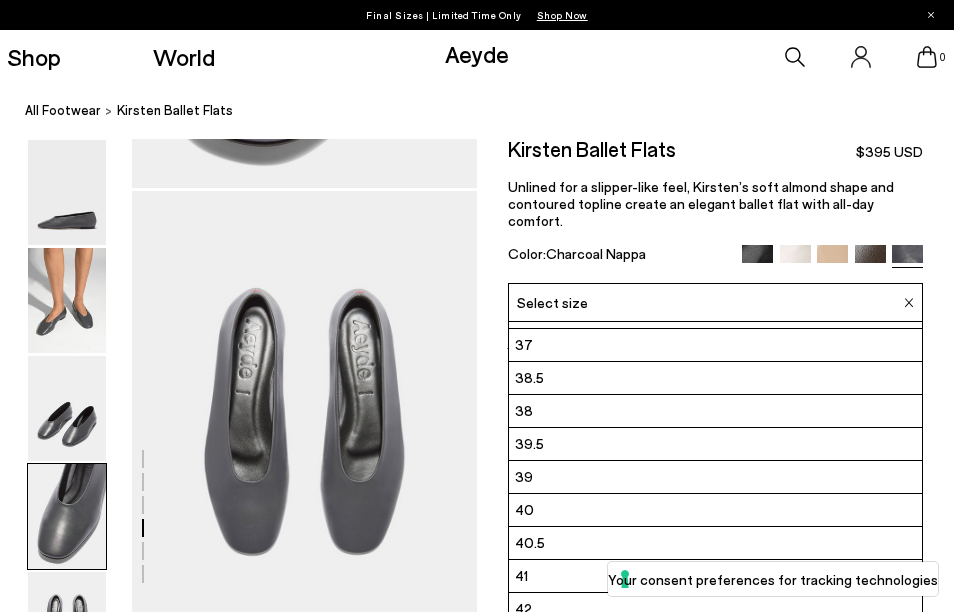 click on "Unlined for a slipper-like feel, Kirsten’s soft almond shape and contoured topline create an elegant ballet flat with all-day comfort." at bounding box center [701, 203] 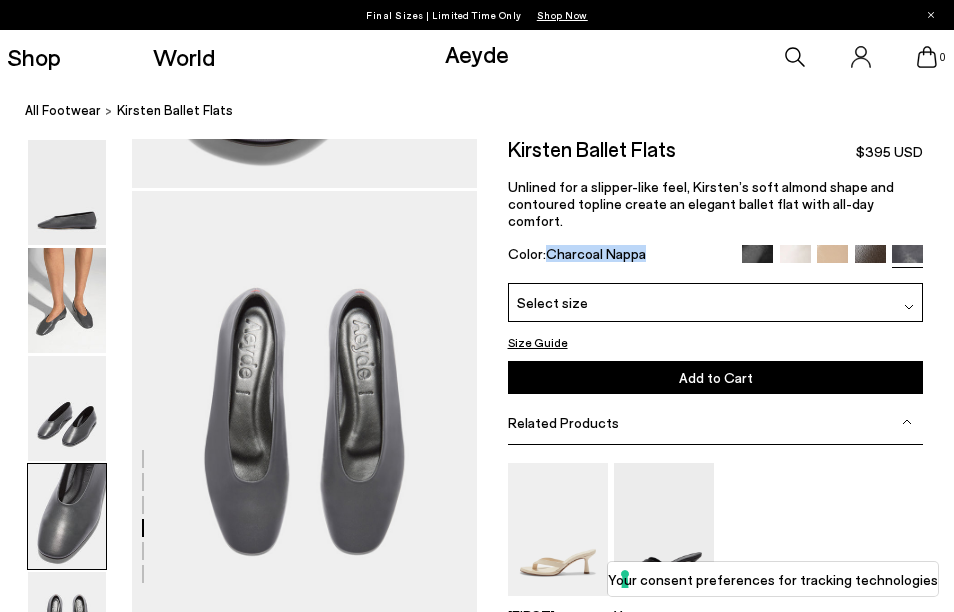 drag, startPoint x: 672, startPoint y: 232, endPoint x: 547, endPoint y: 231, distance: 125.004 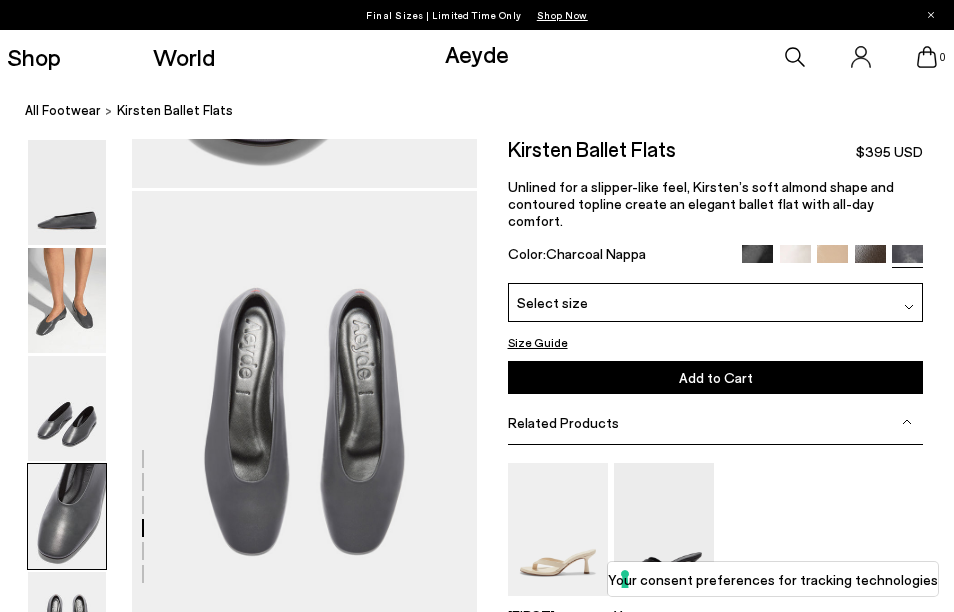 click on "Related Products" at bounding box center (716, 422) 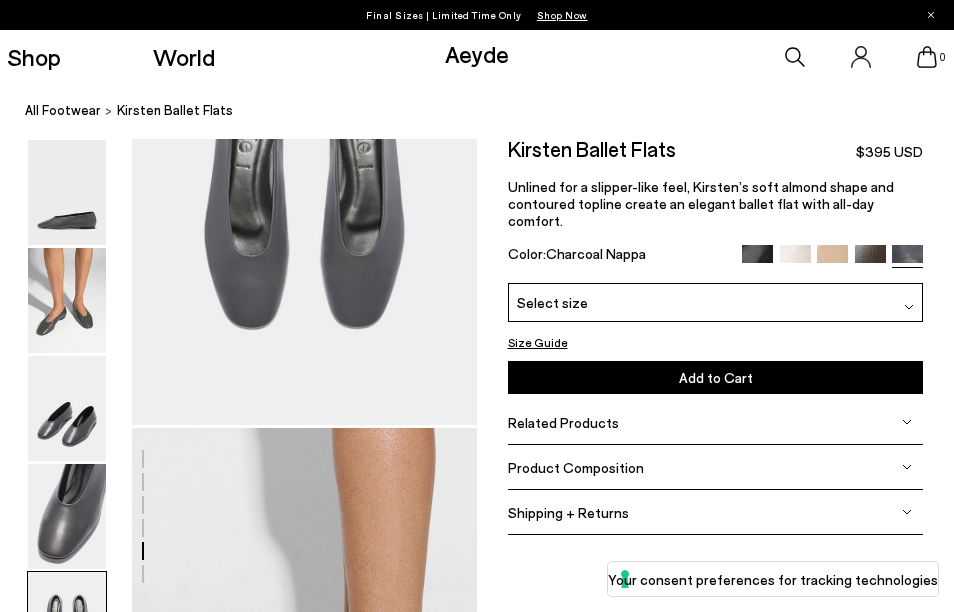 scroll, scrollTop: 2360, scrollLeft: 0, axis: vertical 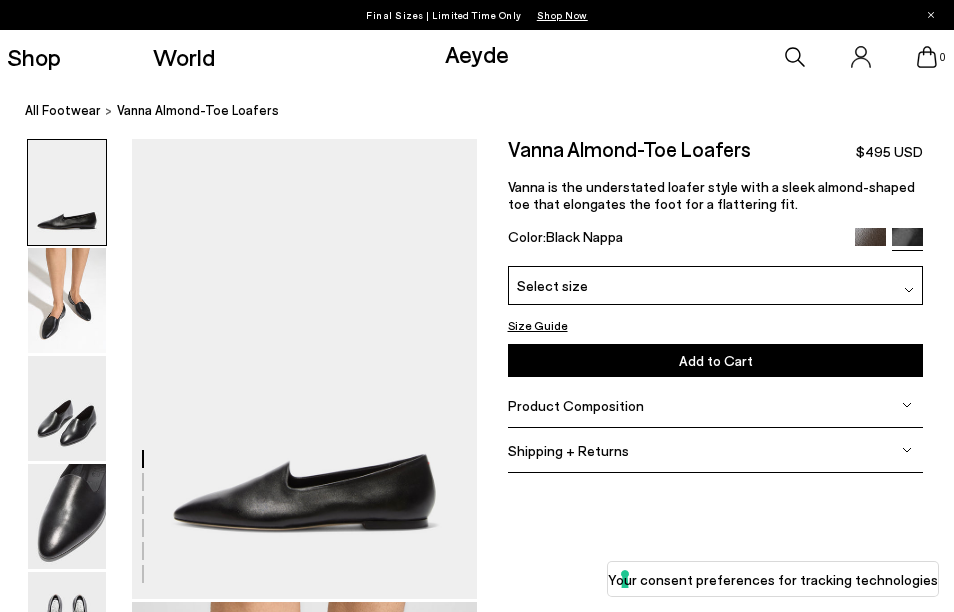 click at bounding box center [870, 243] 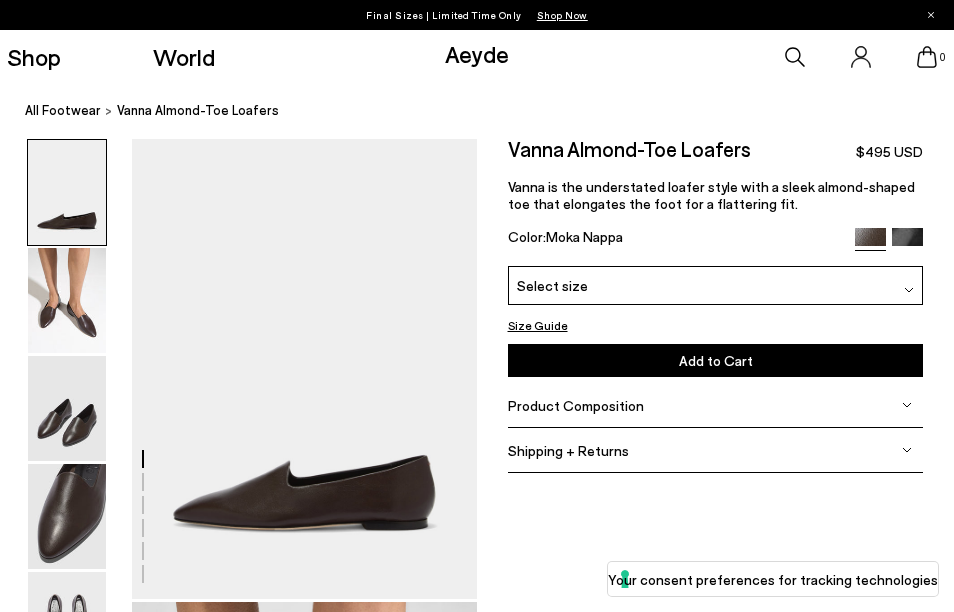 scroll, scrollTop: 0, scrollLeft: 0, axis: both 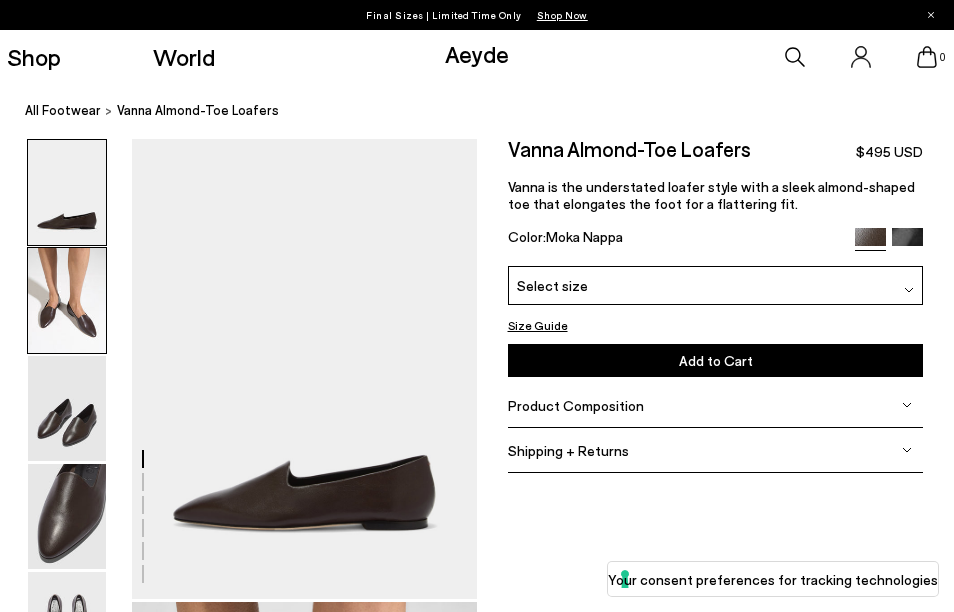 click at bounding box center [67, 300] 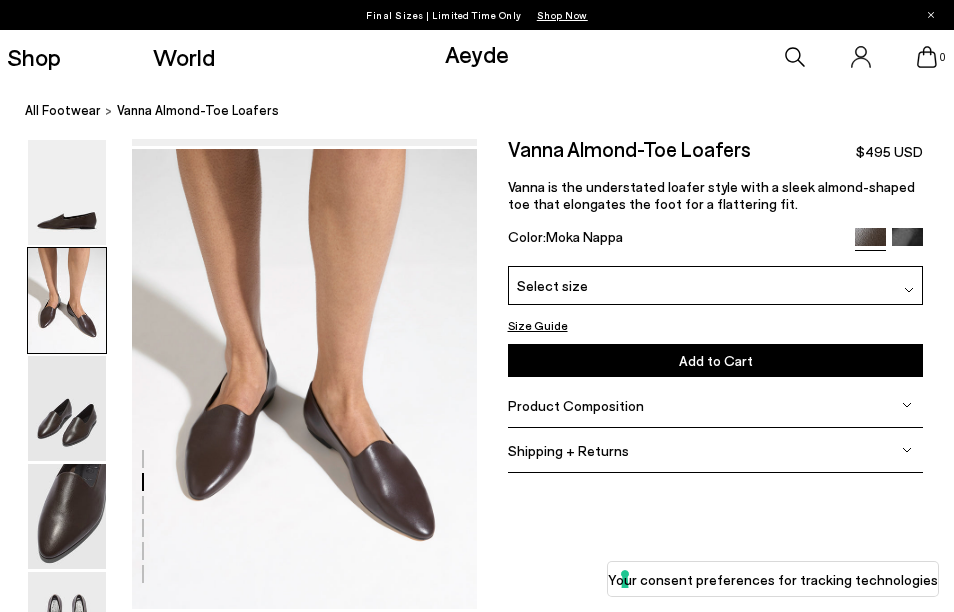scroll, scrollTop: 465, scrollLeft: 0, axis: vertical 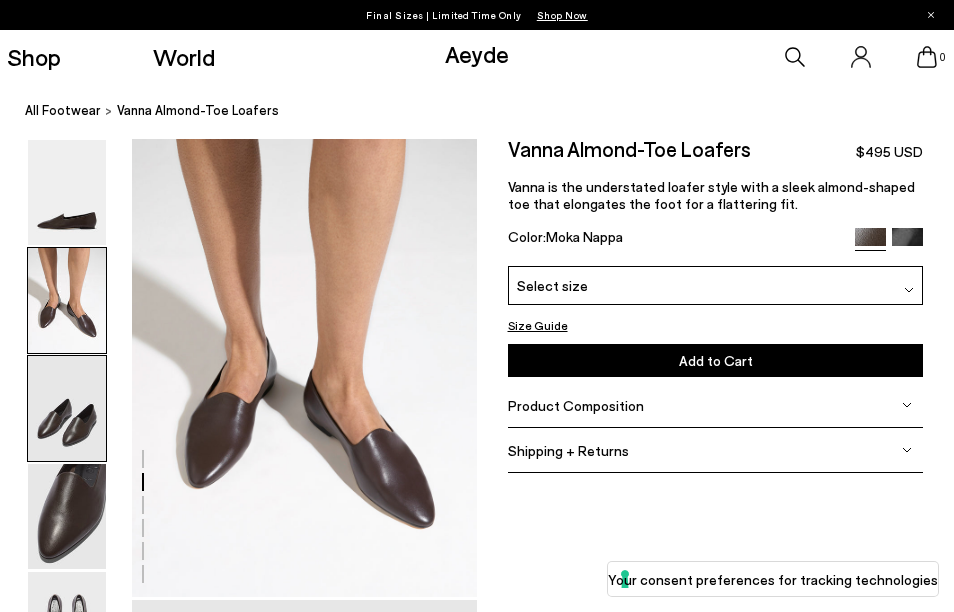 click at bounding box center (67, 408) 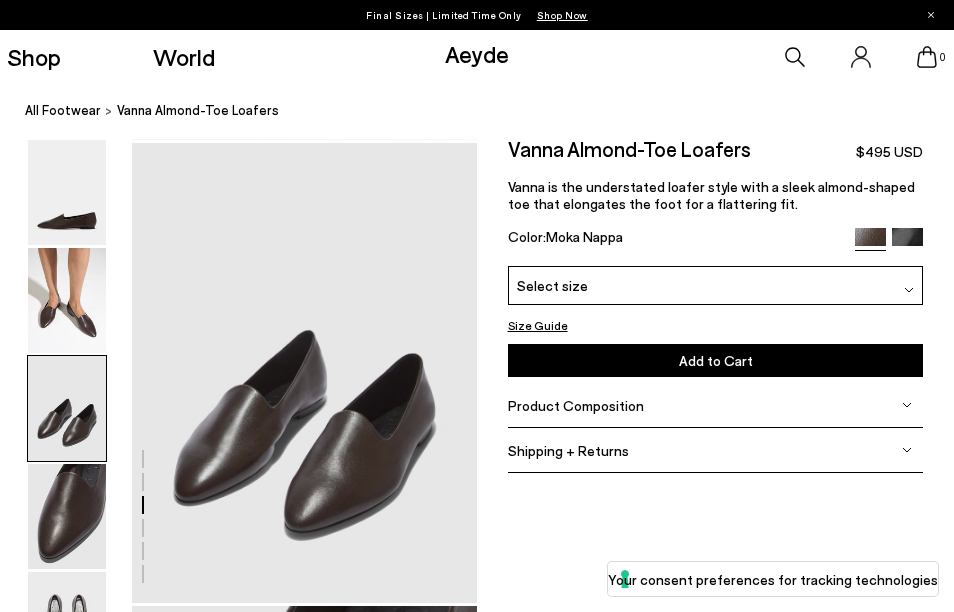 scroll, scrollTop: 928, scrollLeft: 0, axis: vertical 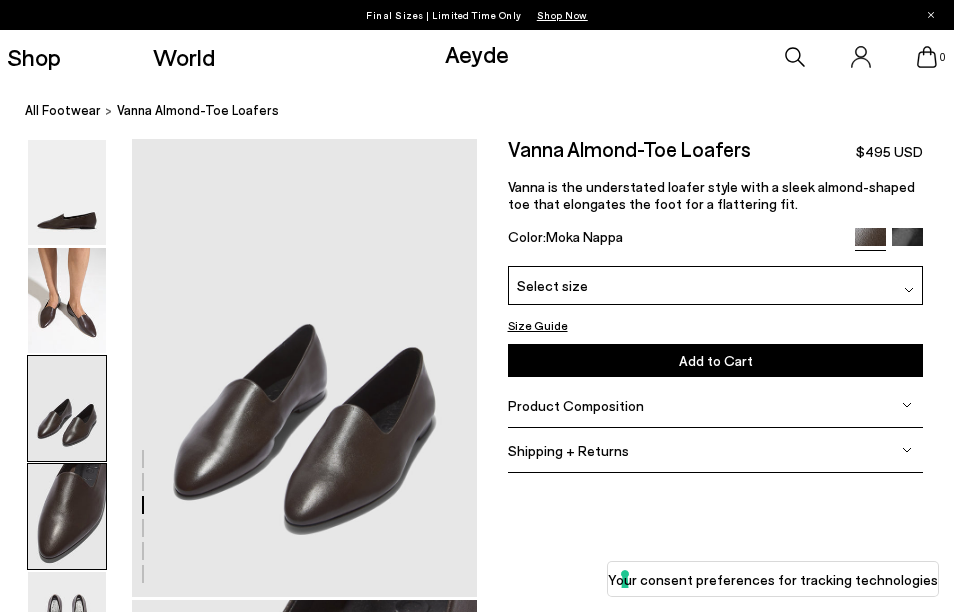 click at bounding box center [67, 516] 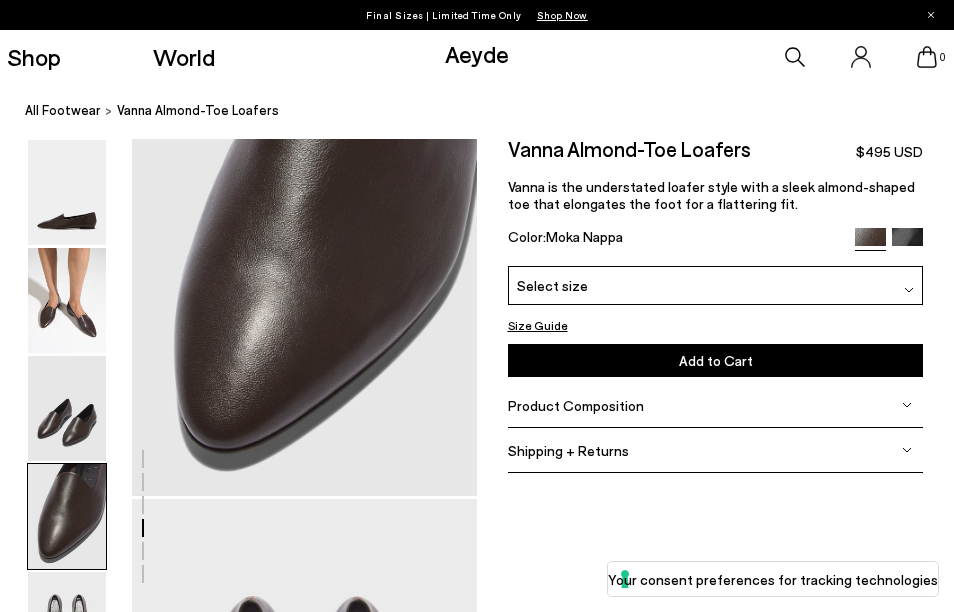 scroll, scrollTop: 1494, scrollLeft: 0, axis: vertical 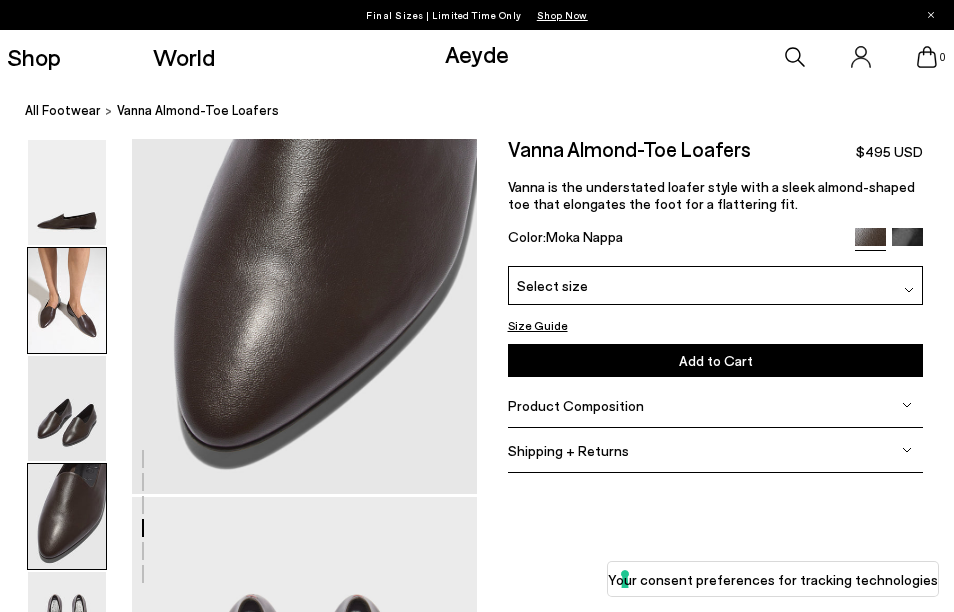 click at bounding box center [67, 300] 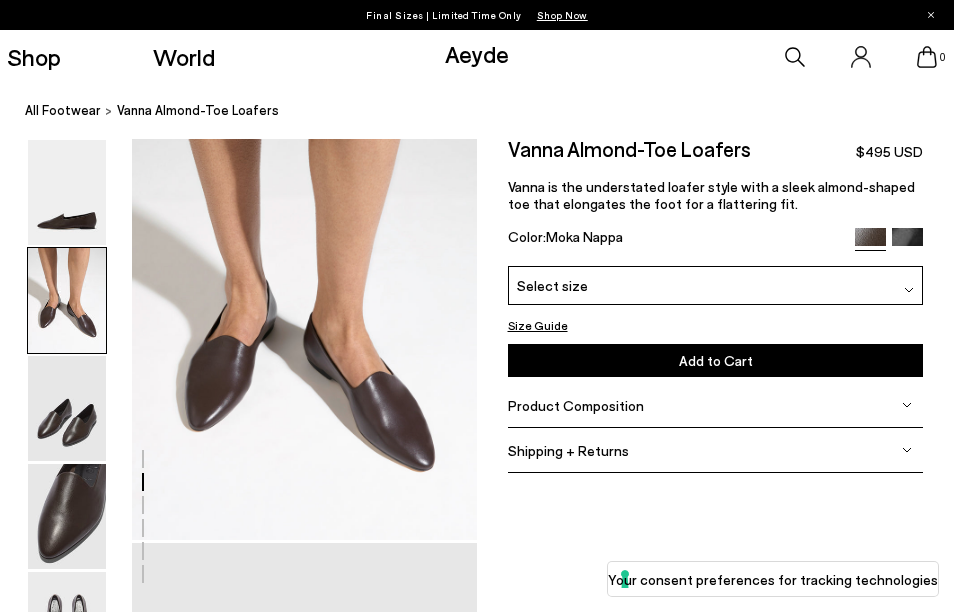 scroll, scrollTop: 465, scrollLeft: 0, axis: vertical 